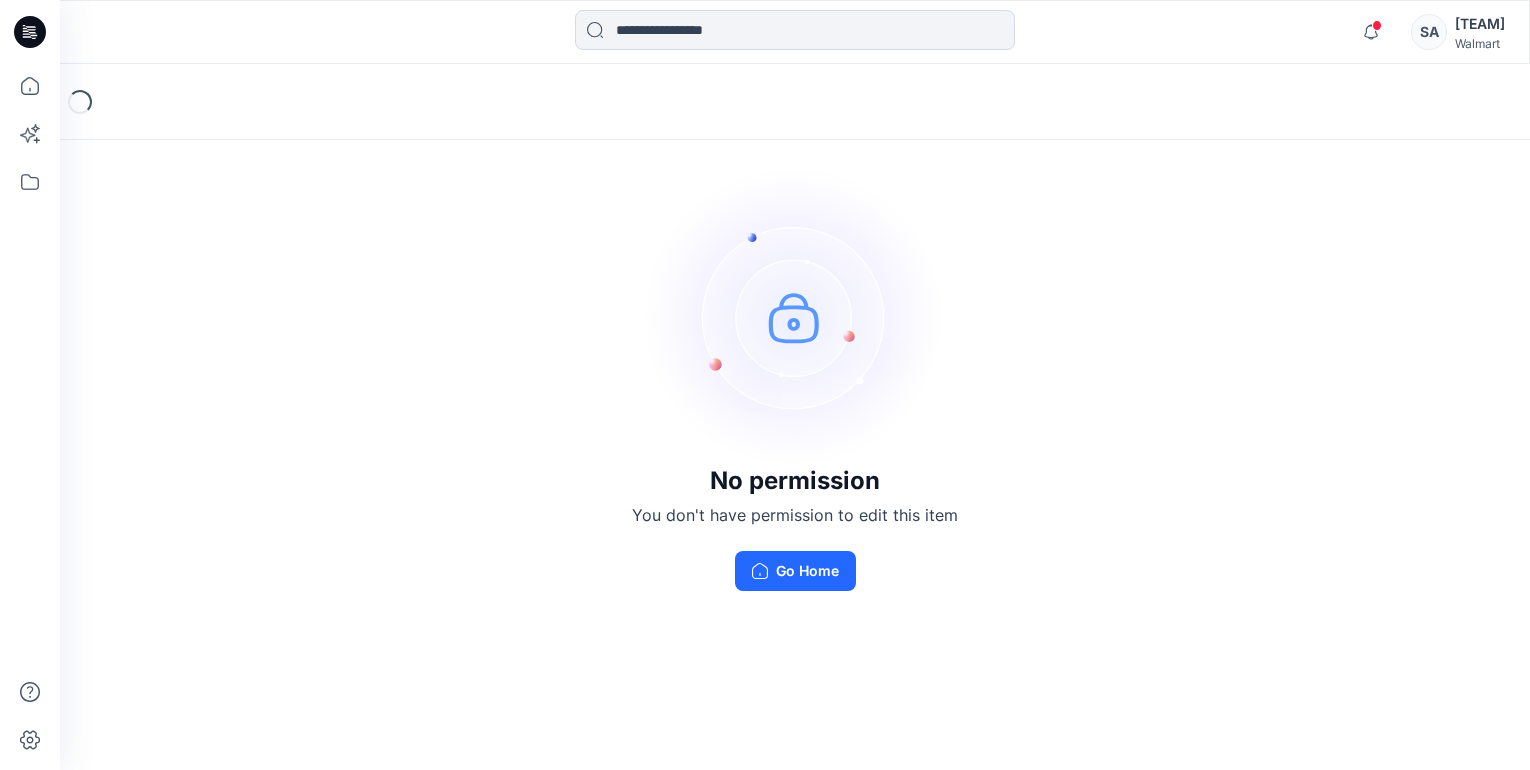 scroll, scrollTop: 0, scrollLeft: 0, axis: both 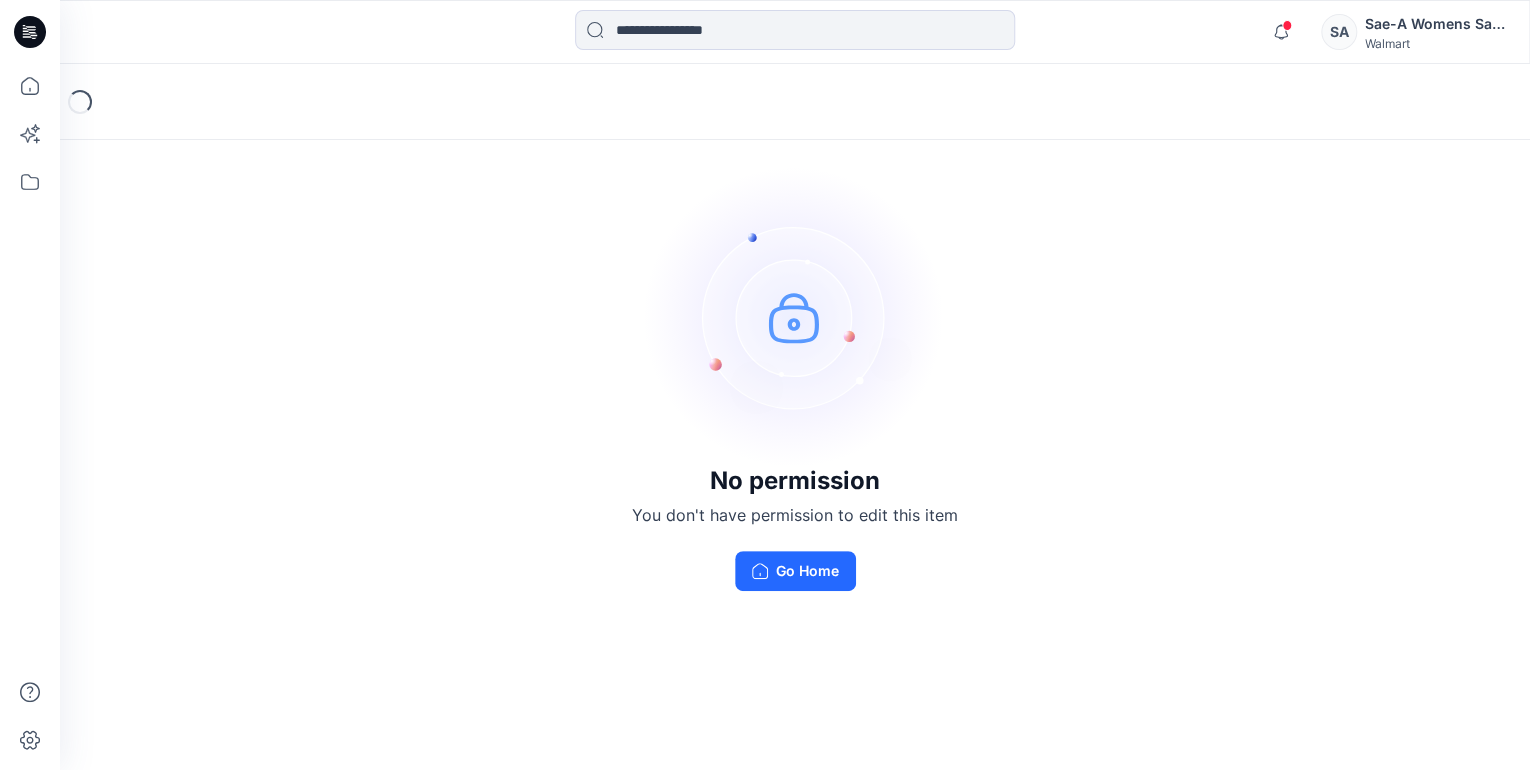 click on "SA" at bounding box center [1339, 32] 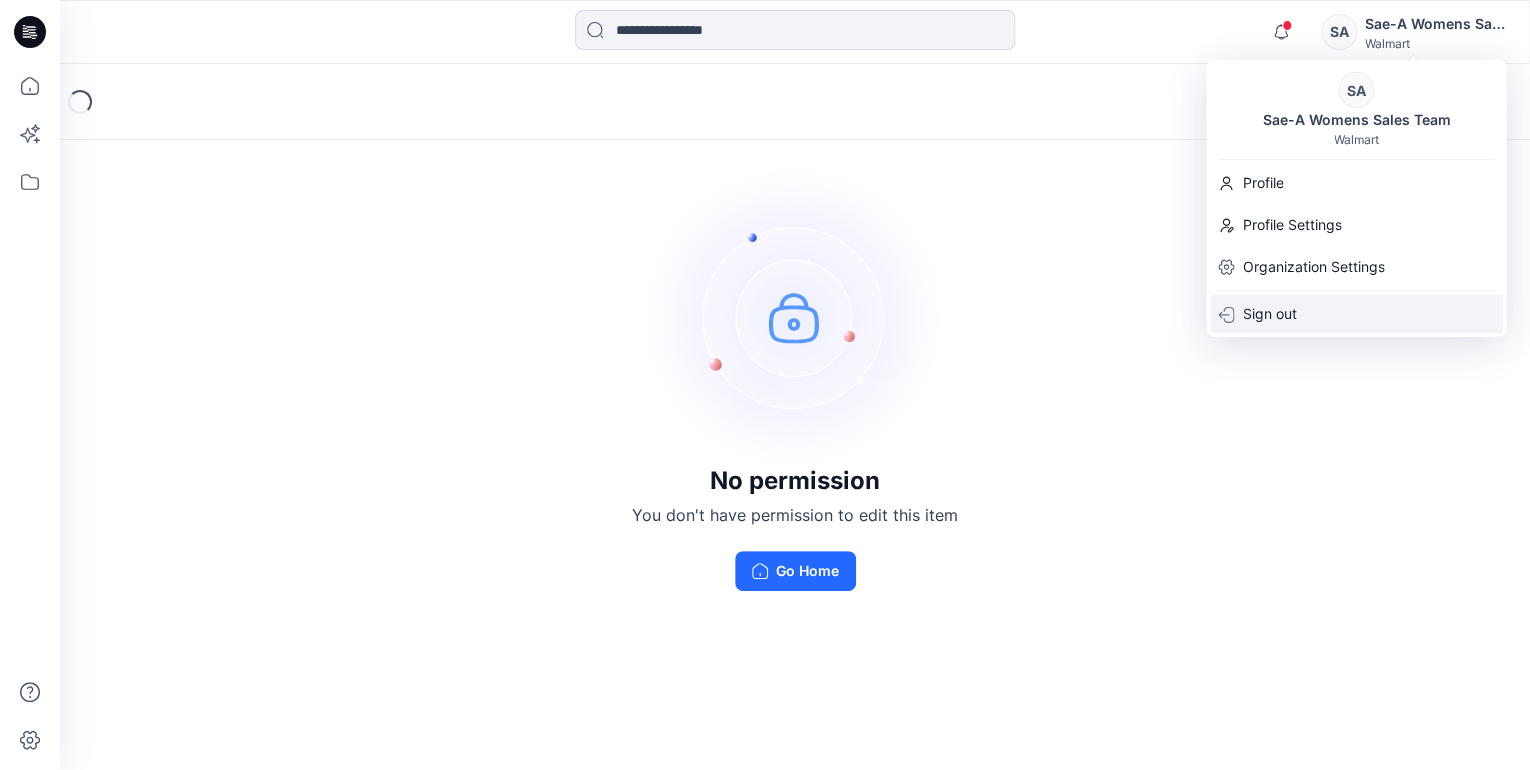 click on "Sign out" at bounding box center (1269, 314) 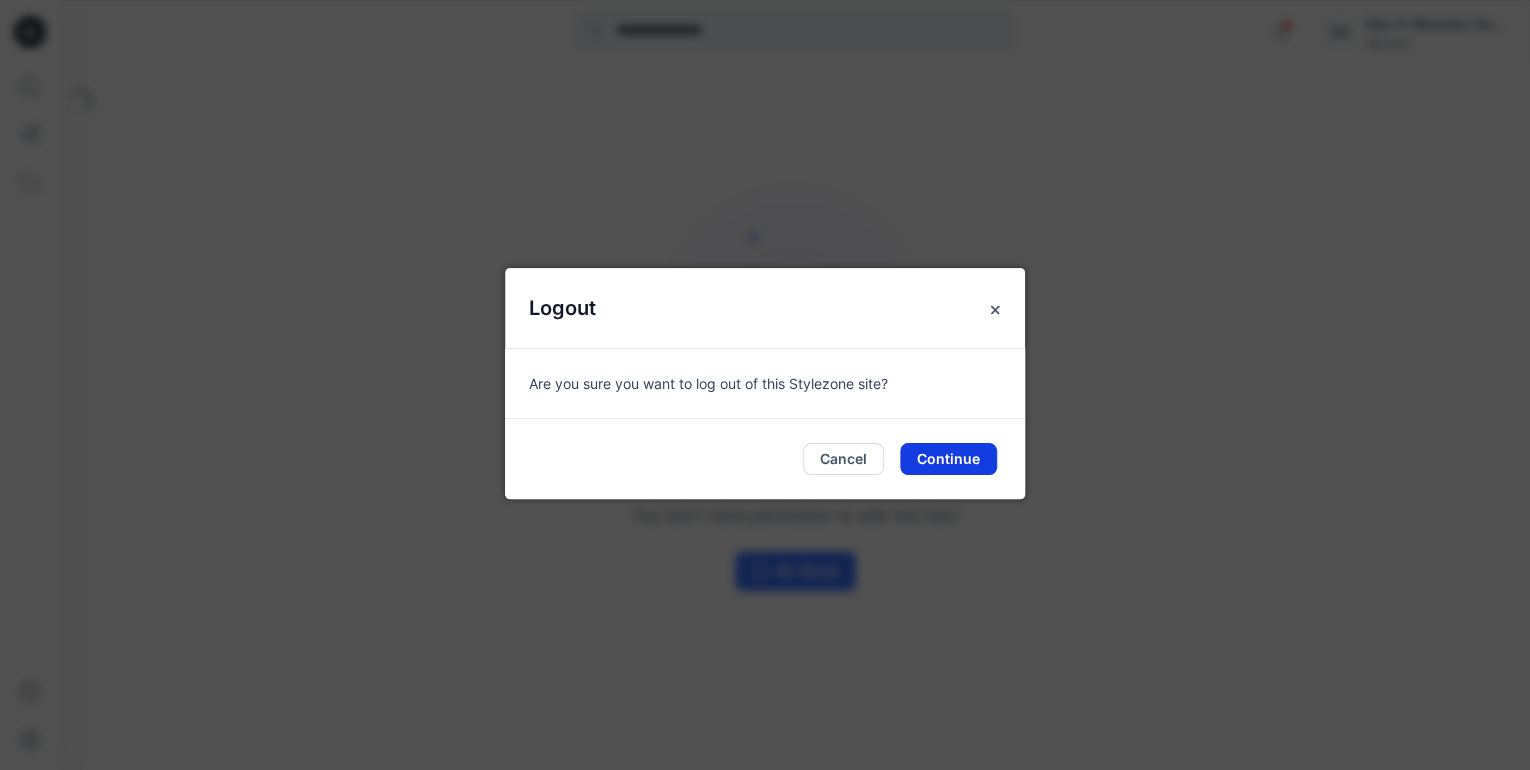 click on "Continue" at bounding box center (948, 459) 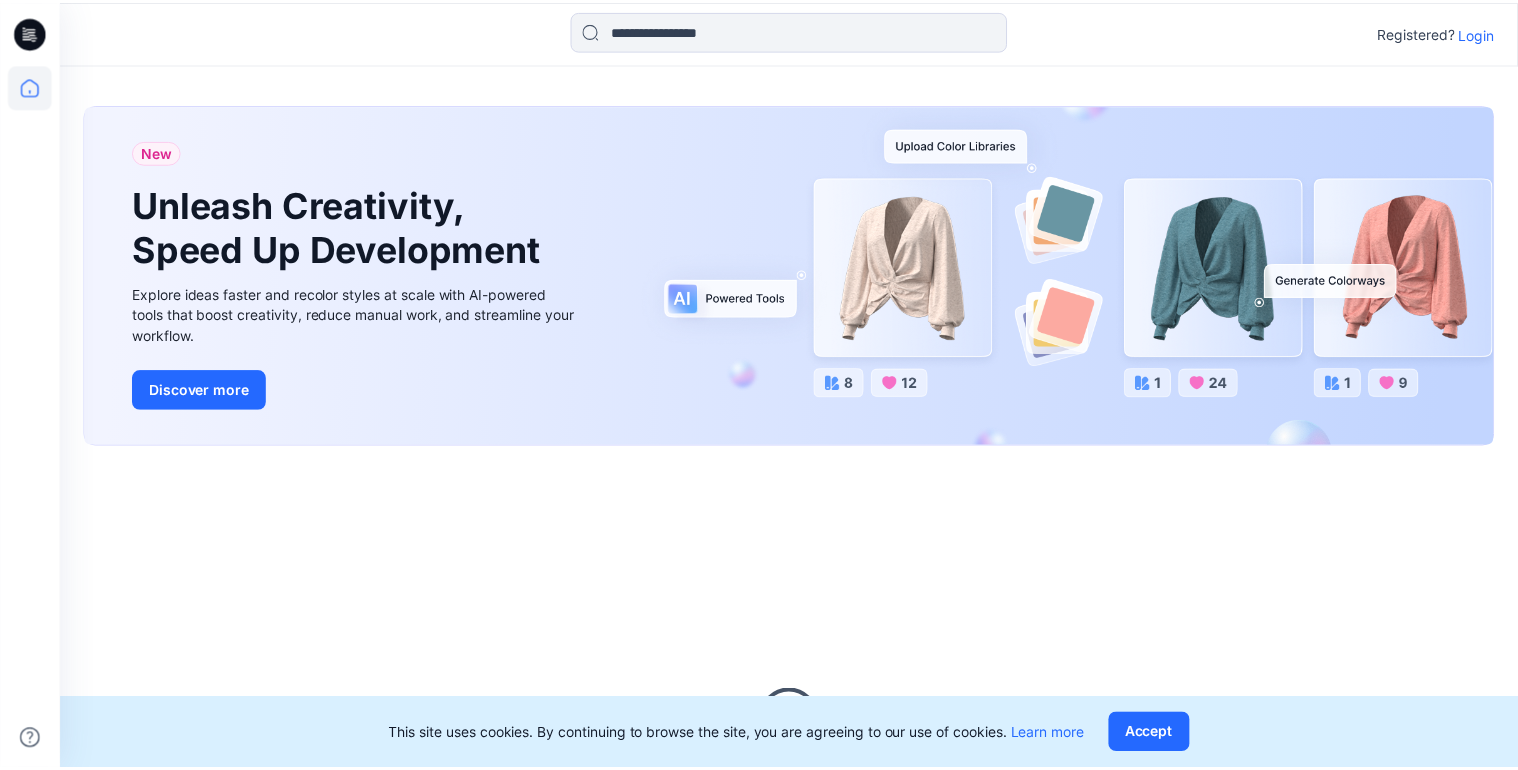 scroll, scrollTop: 0, scrollLeft: 0, axis: both 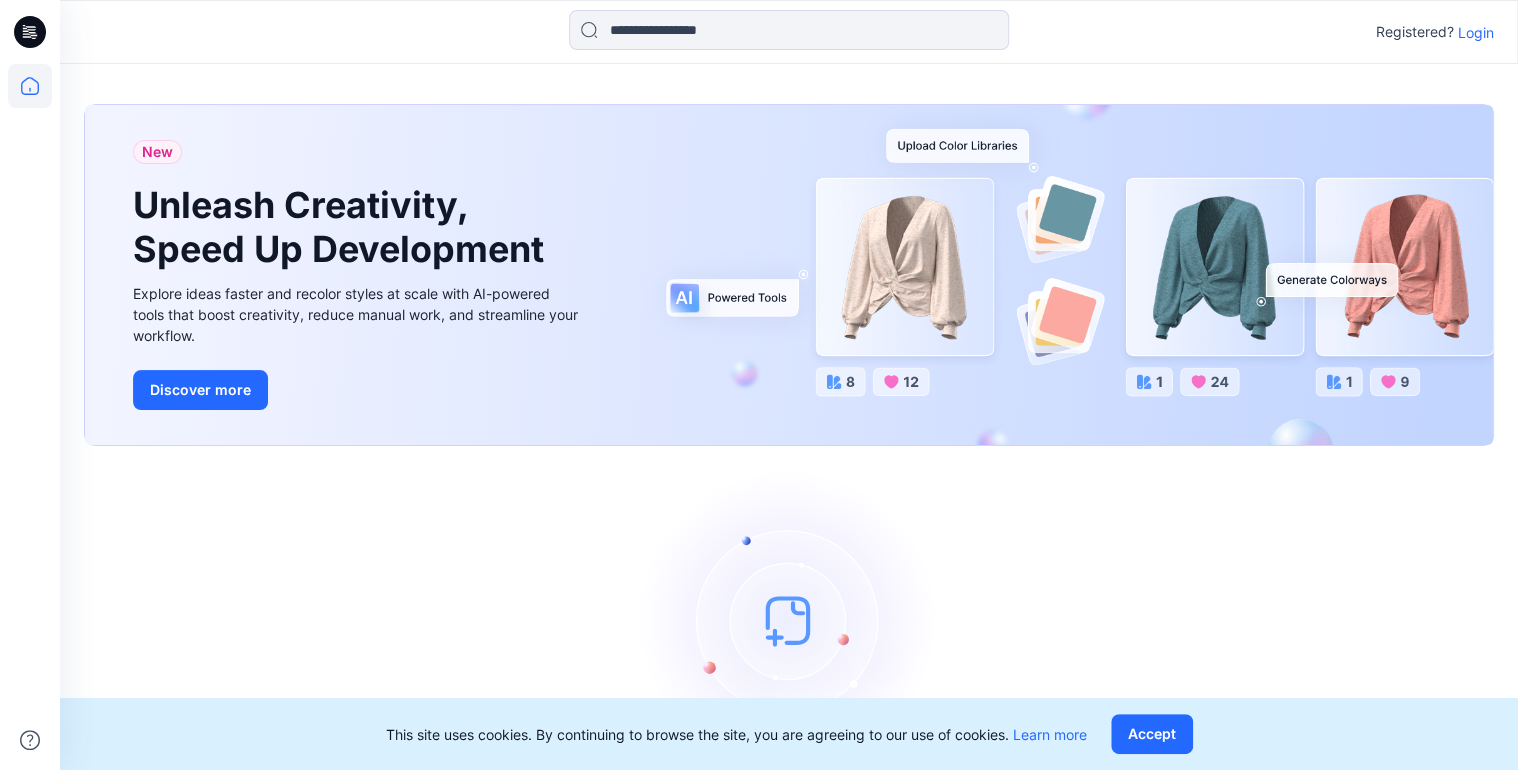 click on "Login" at bounding box center (1476, 32) 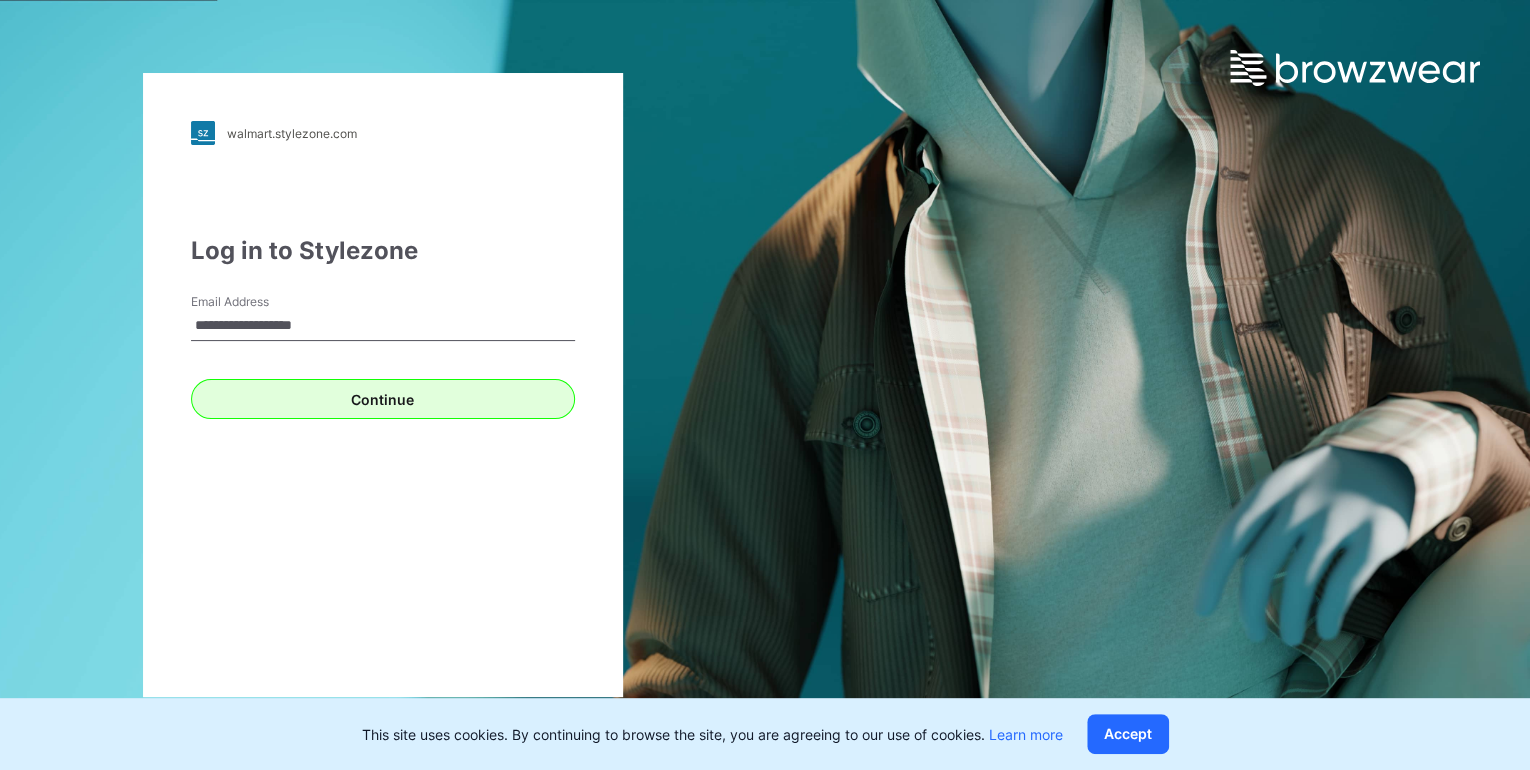 type on "**********" 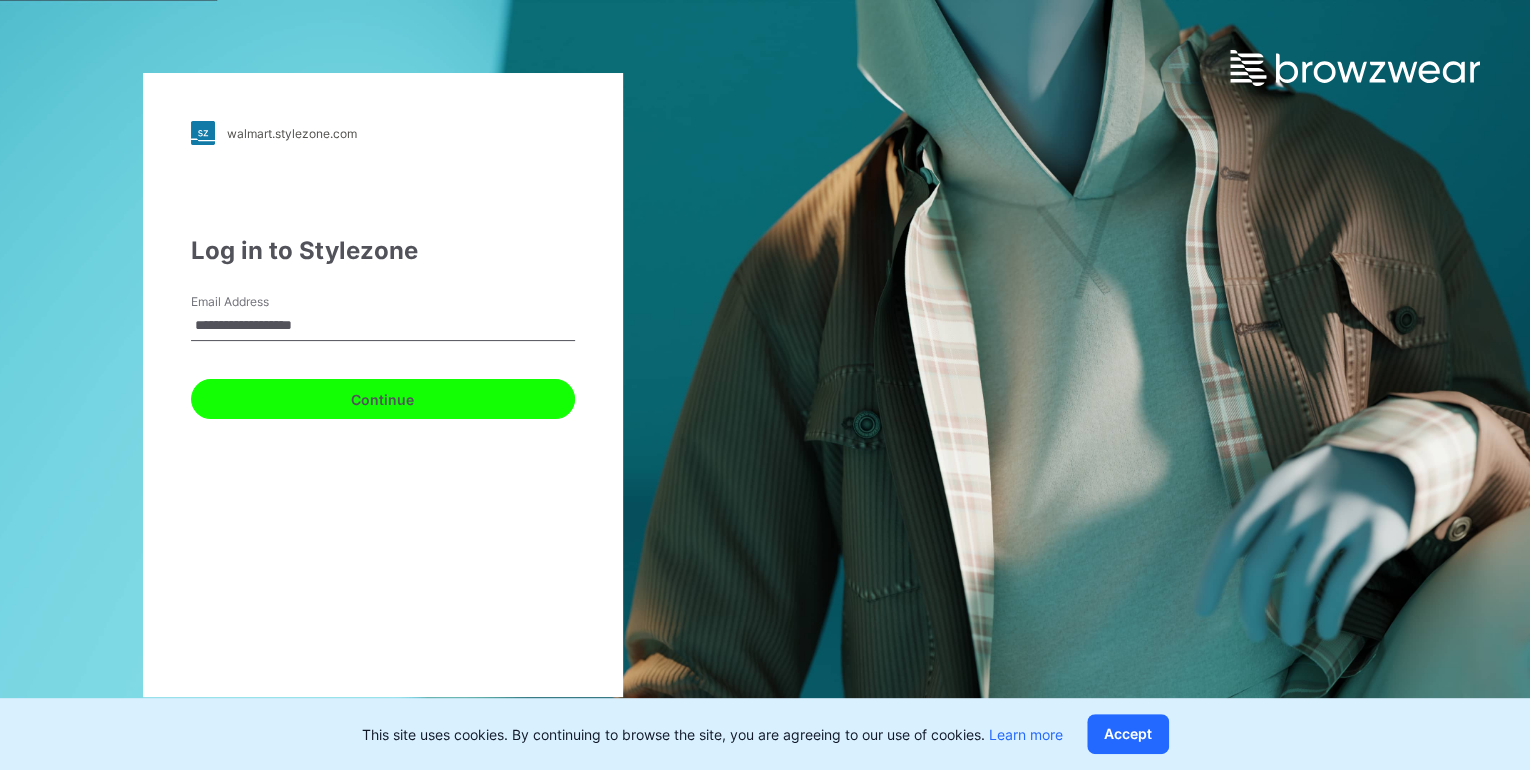 click on "Continue" at bounding box center (383, 399) 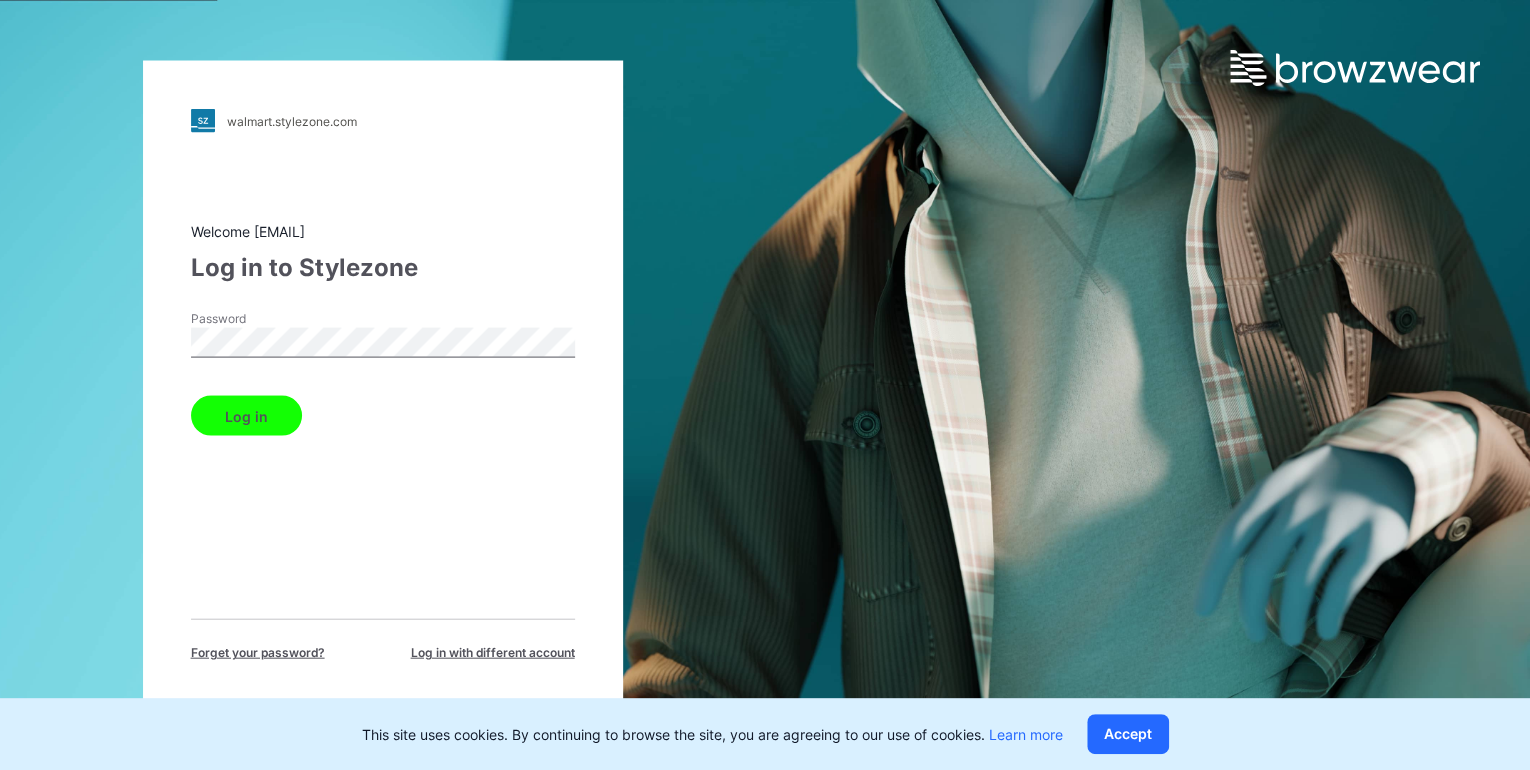 click on "Log in" at bounding box center (246, 416) 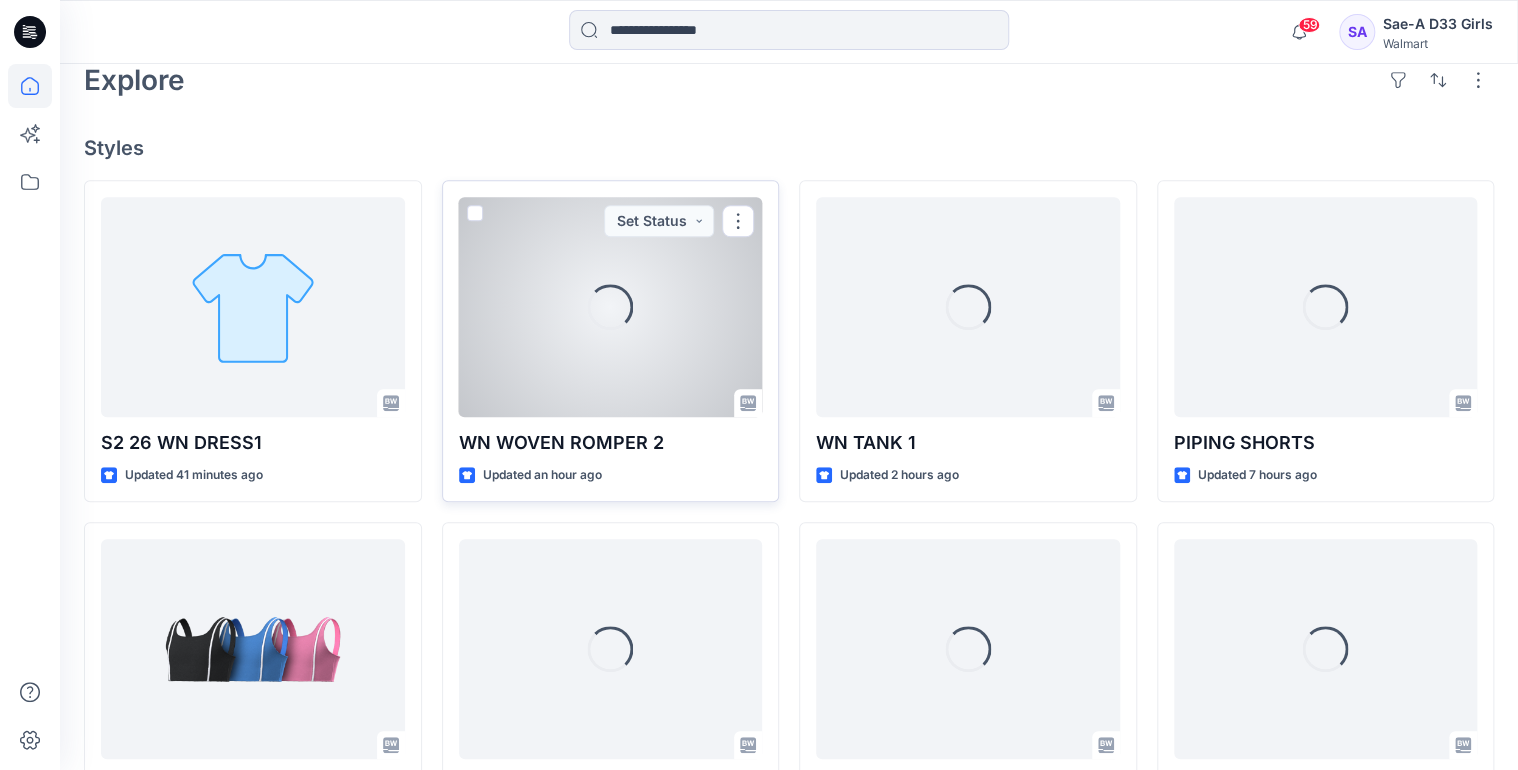 scroll, scrollTop: 560, scrollLeft: 0, axis: vertical 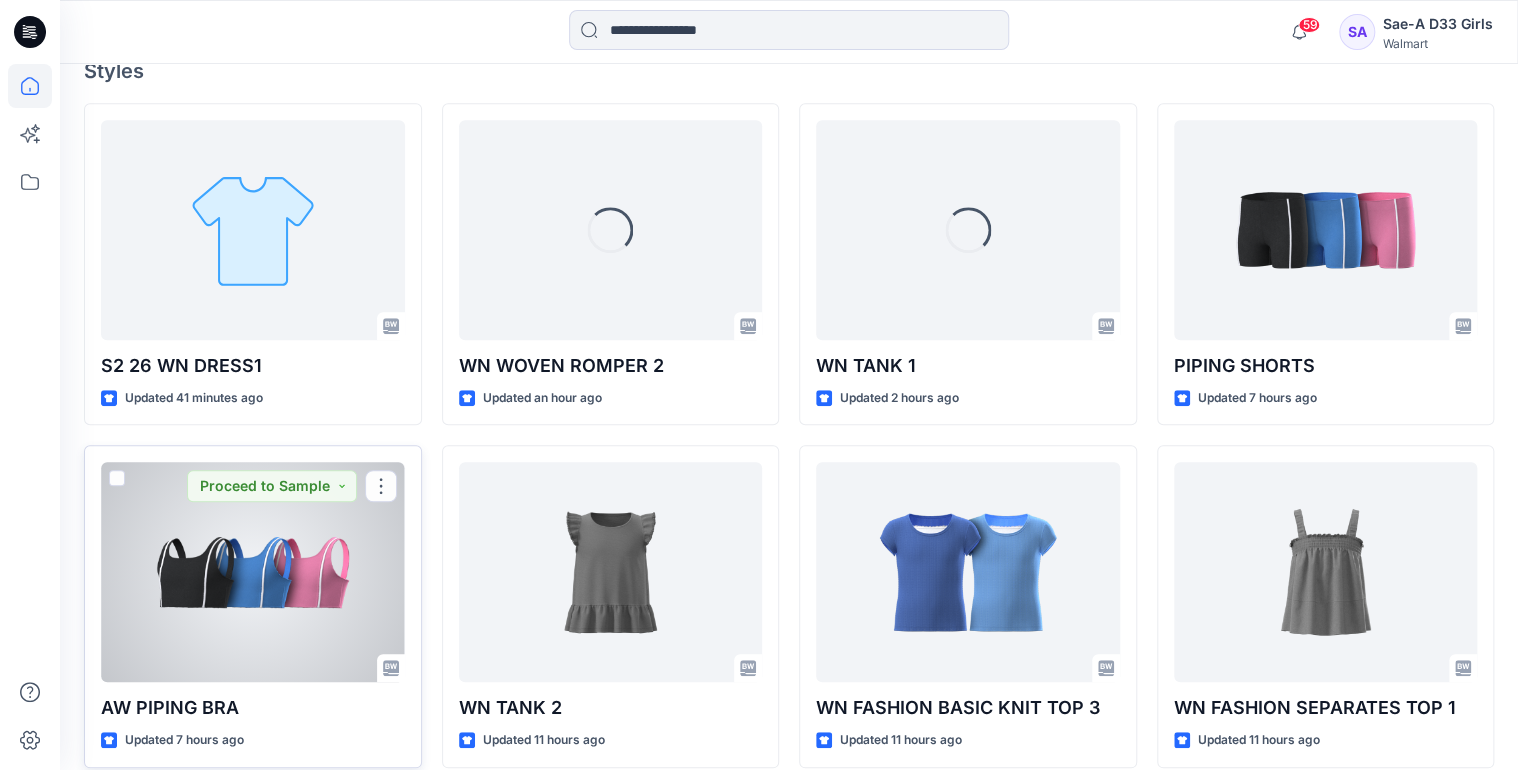 click at bounding box center (253, 572) 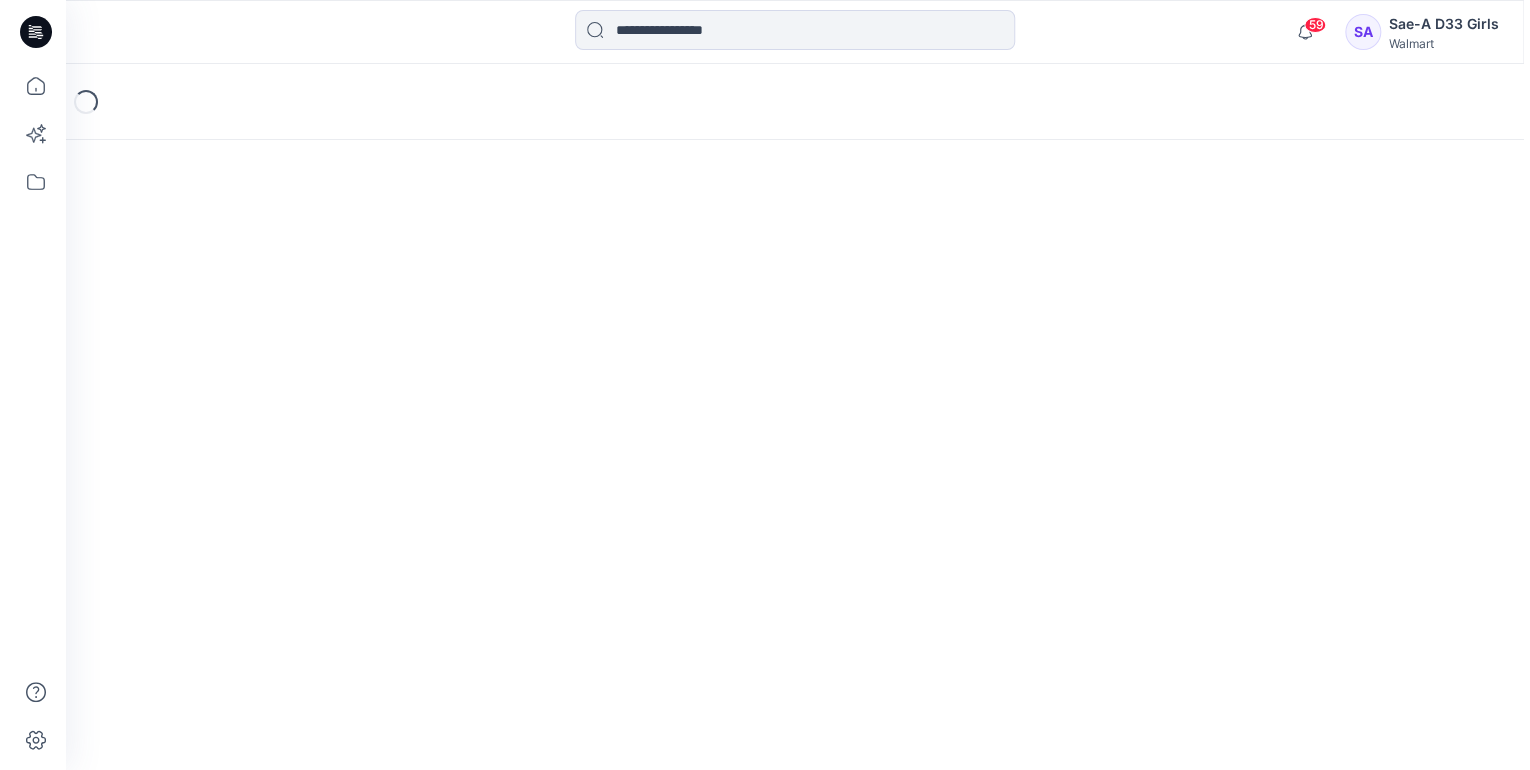 scroll, scrollTop: 0, scrollLeft: 0, axis: both 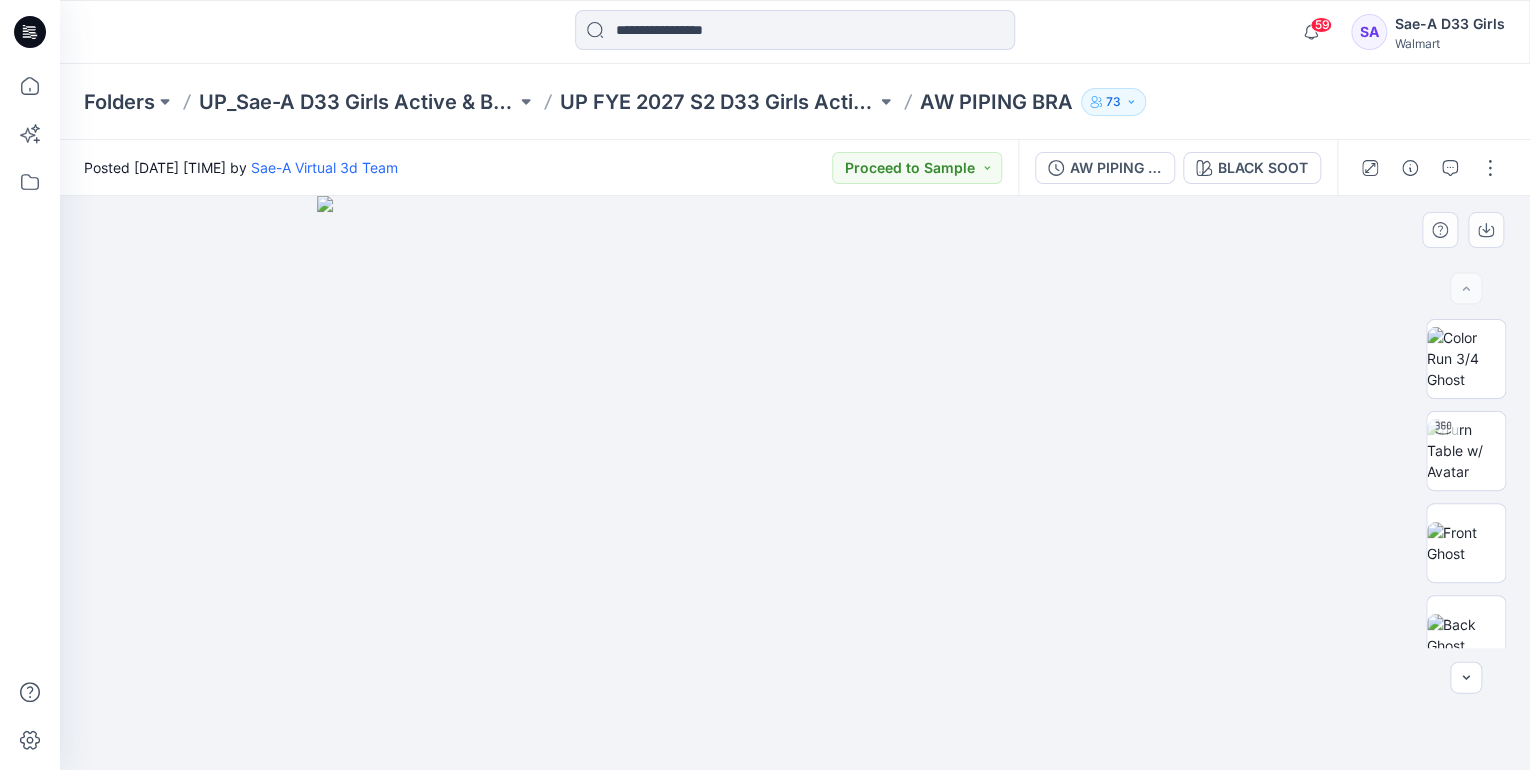 drag, startPoint x: 1268, startPoint y: 666, endPoint x: 1272, endPoint y: 635, distance: 31.257 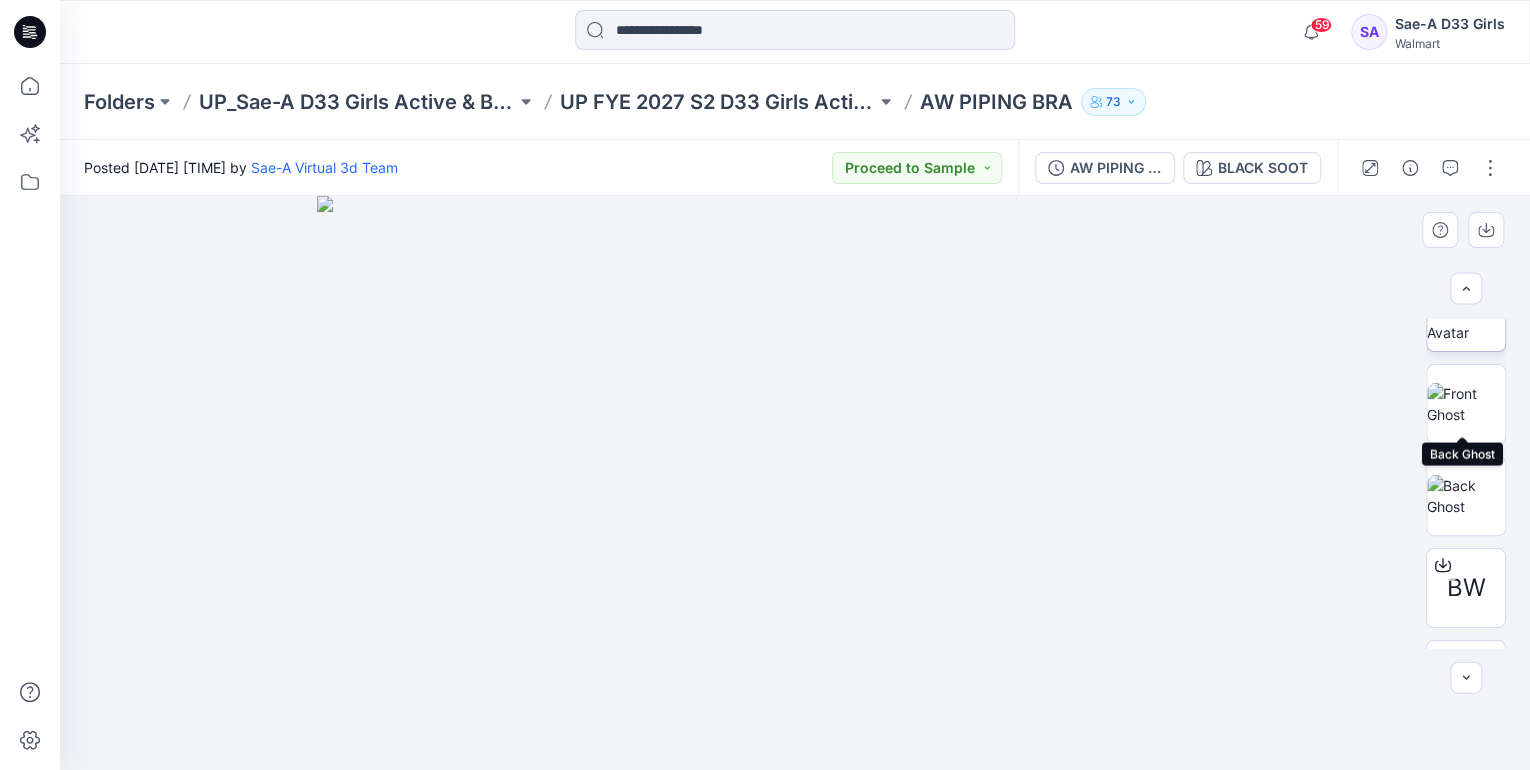 scroll, scrollTop: 0, scrollLeft: 0, axis: both 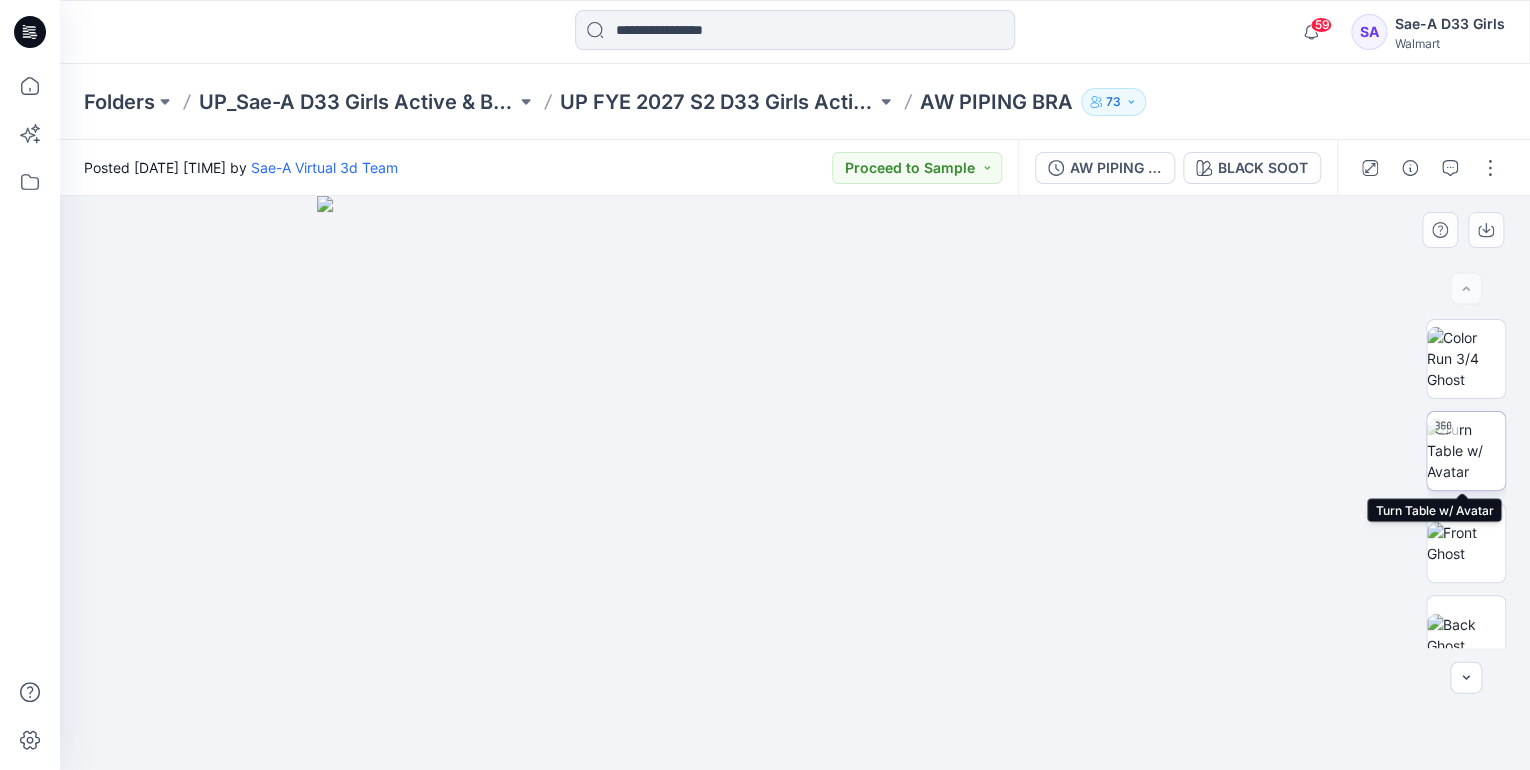 click at bounding box center [1466, 450] 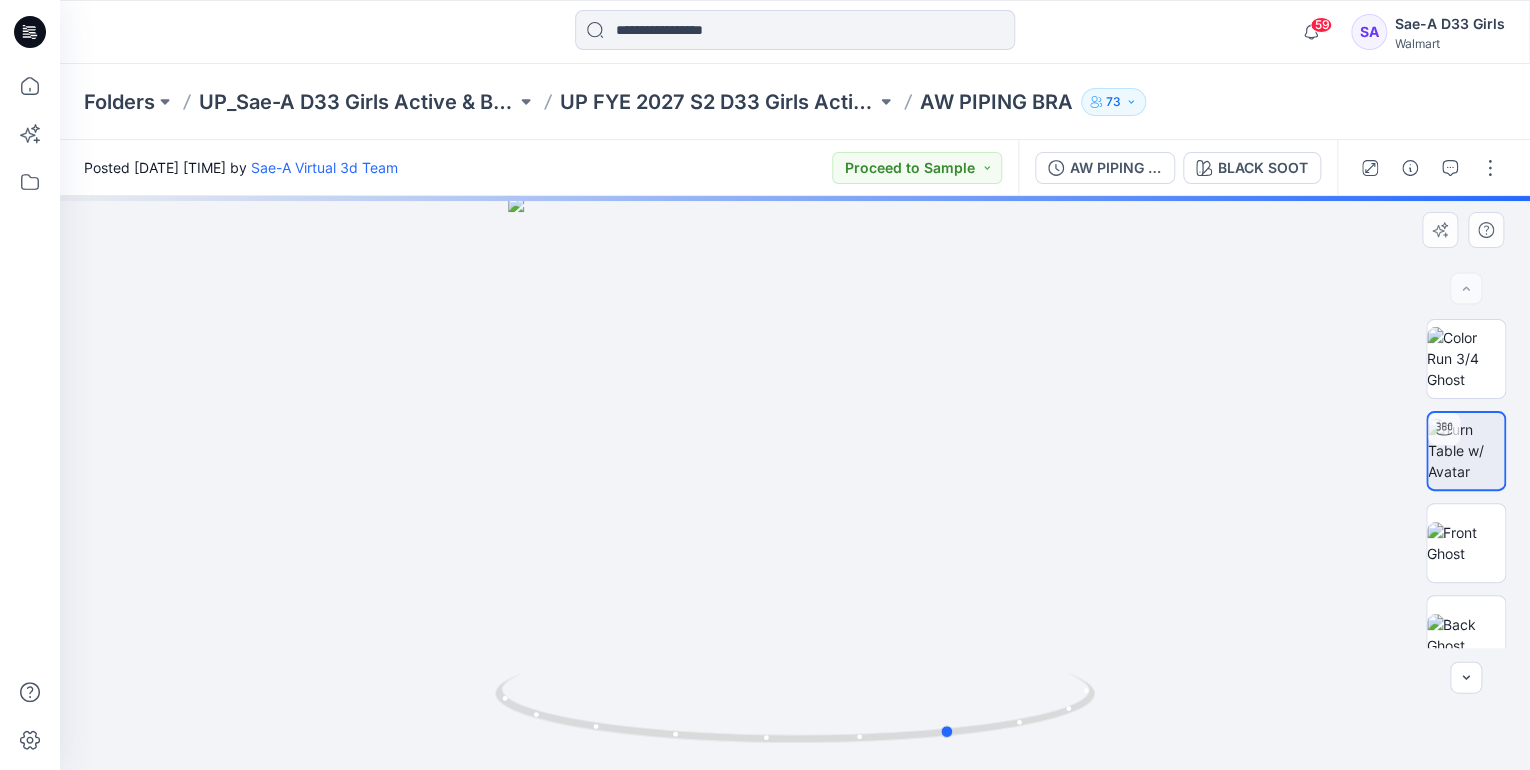 click at bounding box center [795, 483] 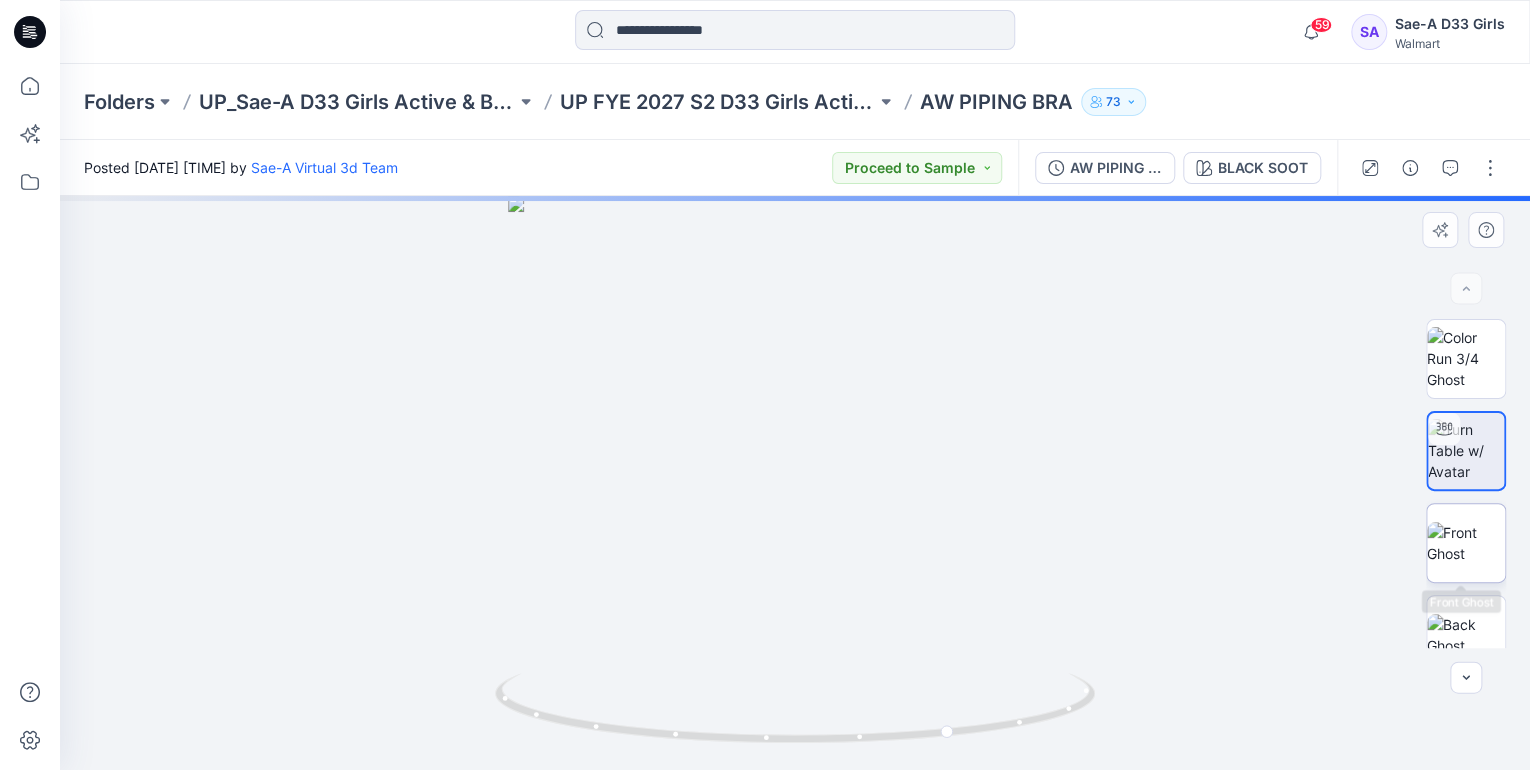 click at bounding box center (1466, 543) 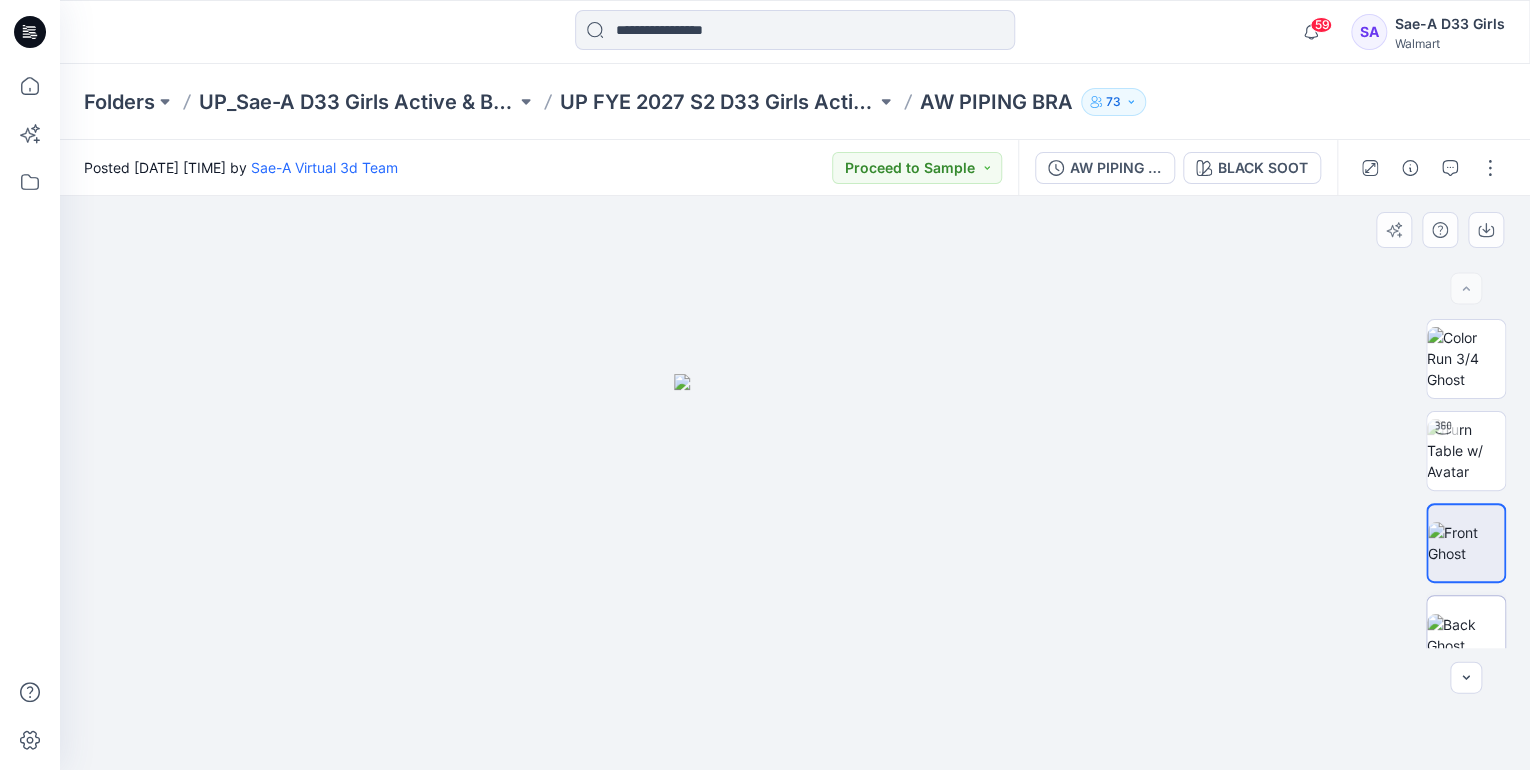 click at bounding box center (1466, 635) 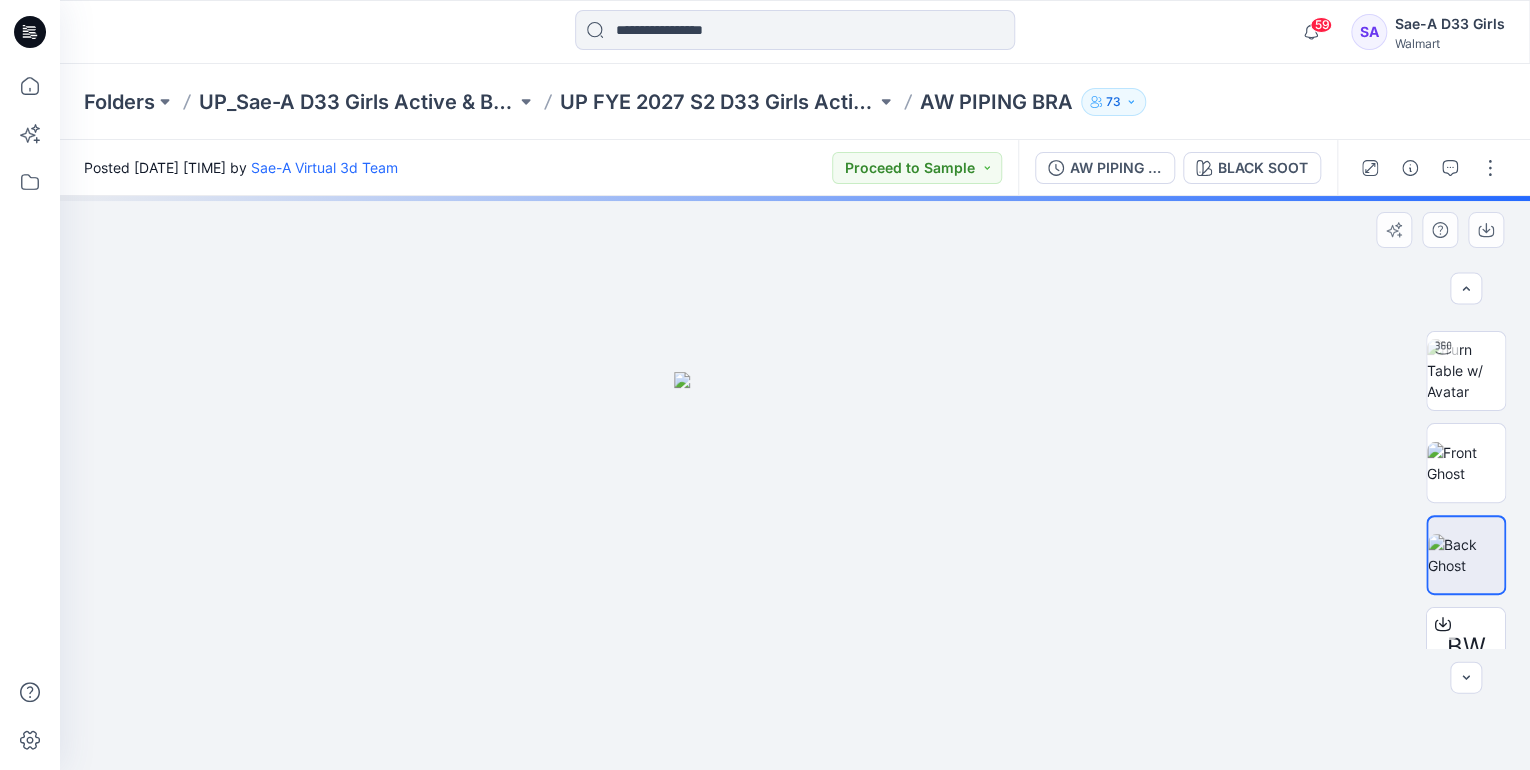 click at bounding box center (795, 483) 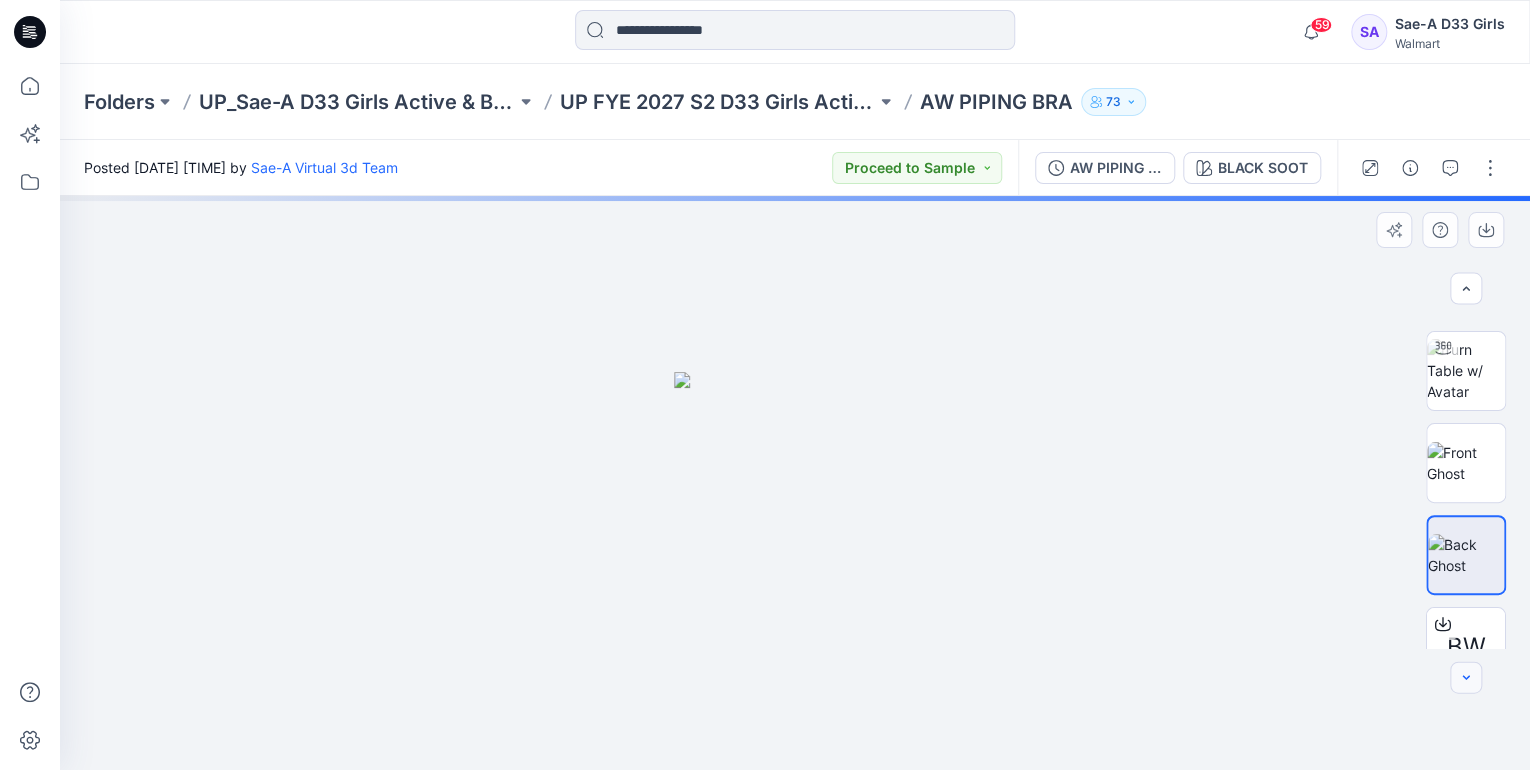 click at bounding box center [1466, 678] 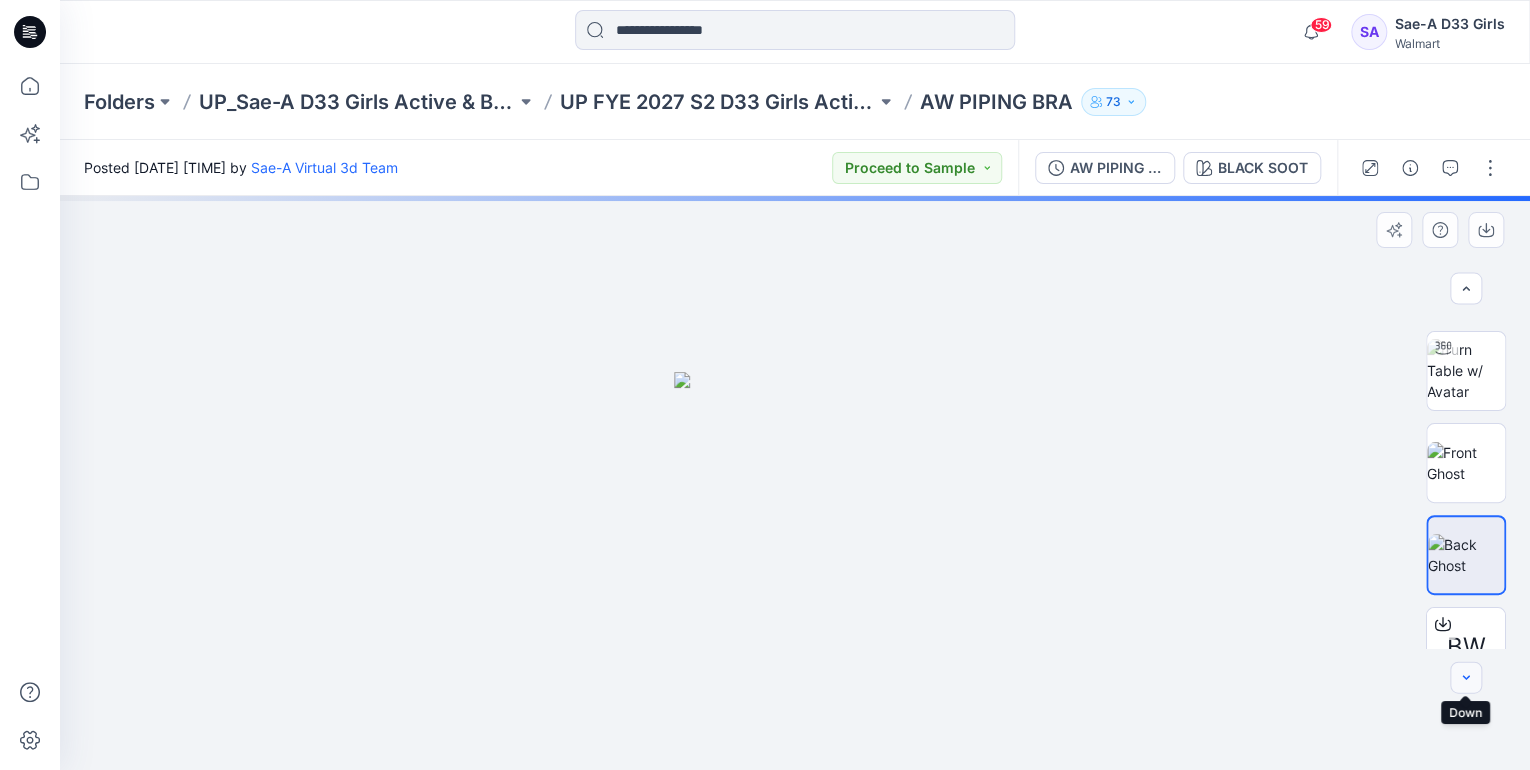 click at bounding box center [1466, 678] 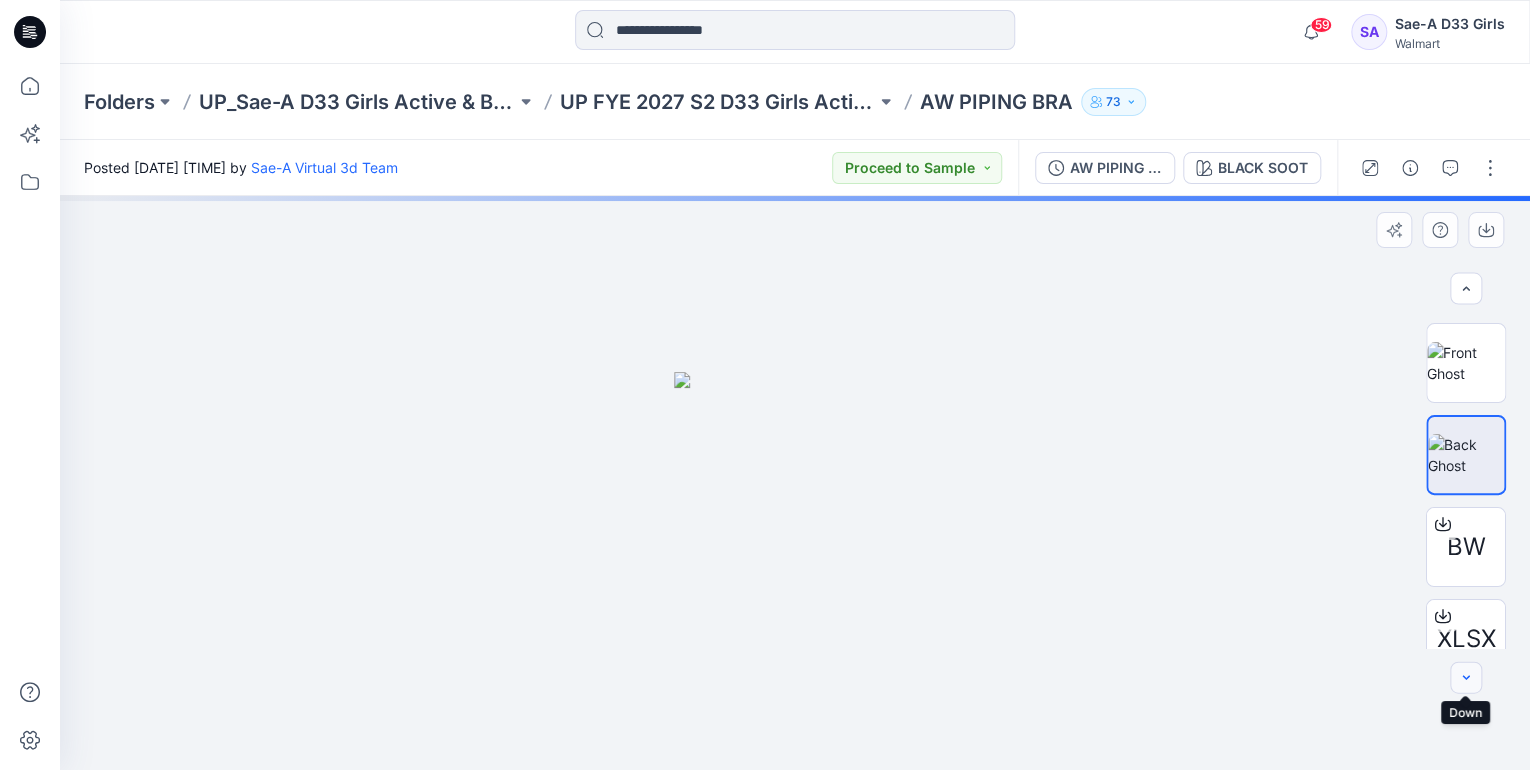 click at bounding box center (1466, 678) 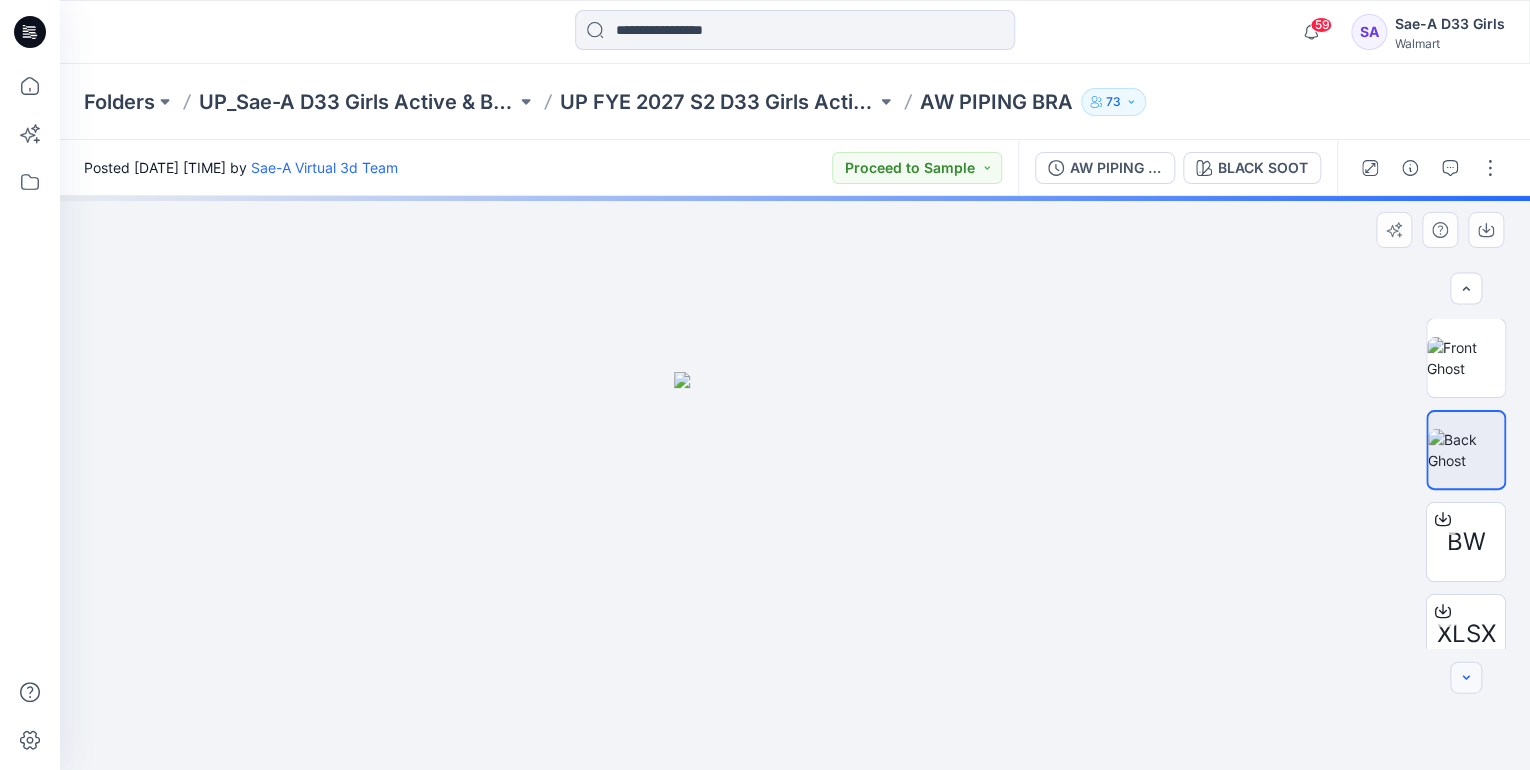 click at bounding box center [1466, 678] 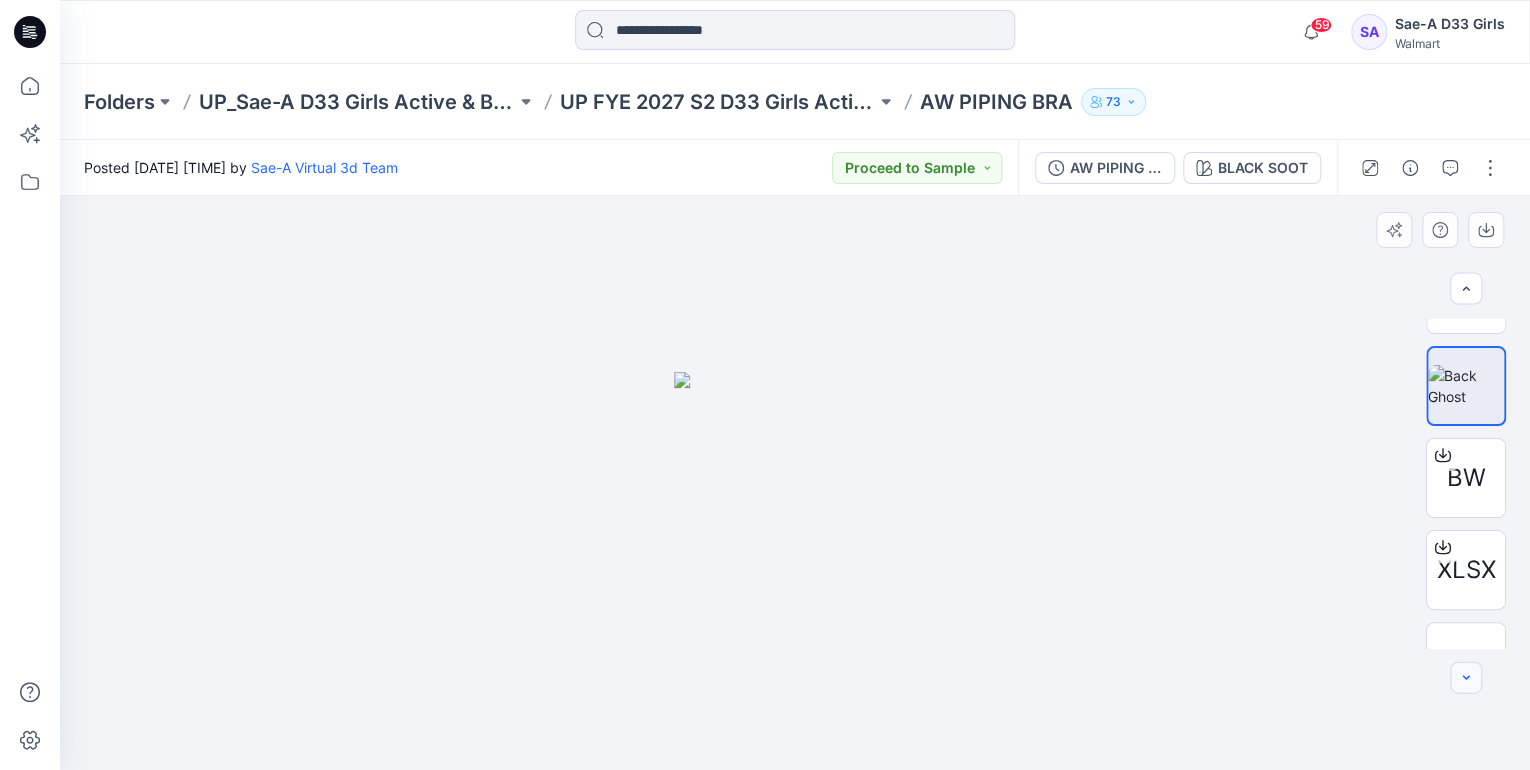 click at bounding box center [1466, 678] 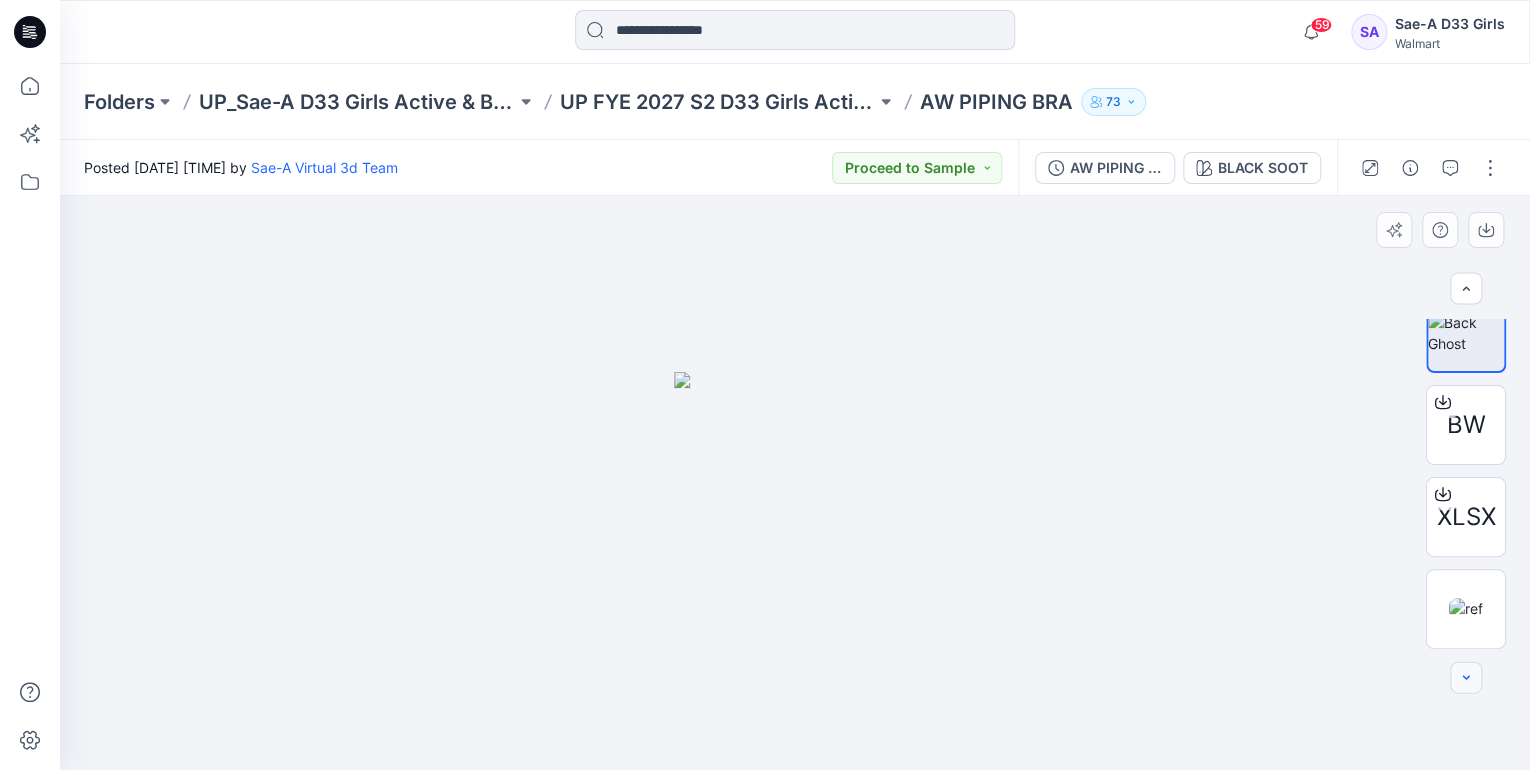 click at bounding box center (1466, 678) 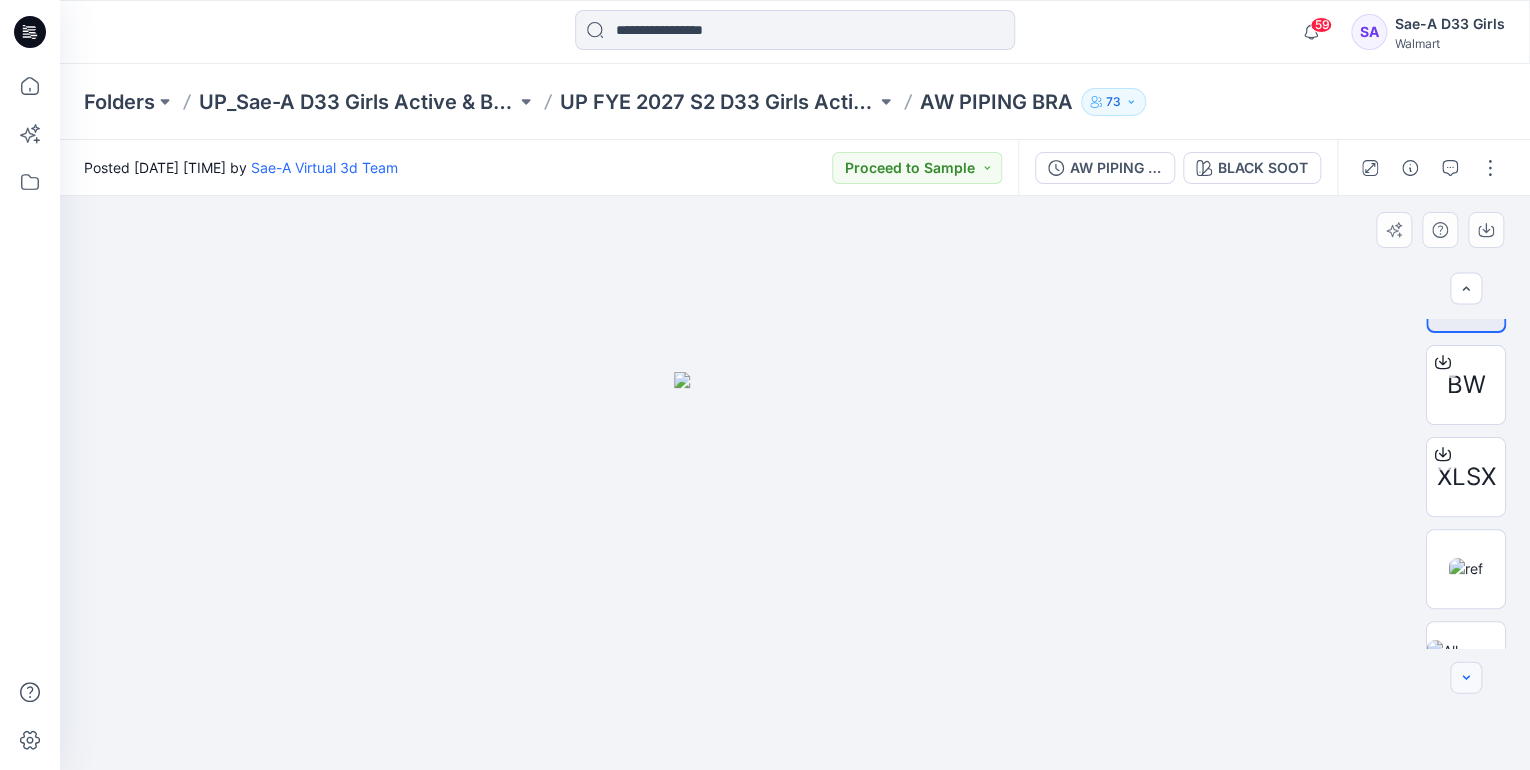 click at bounding box center [1466, 678] 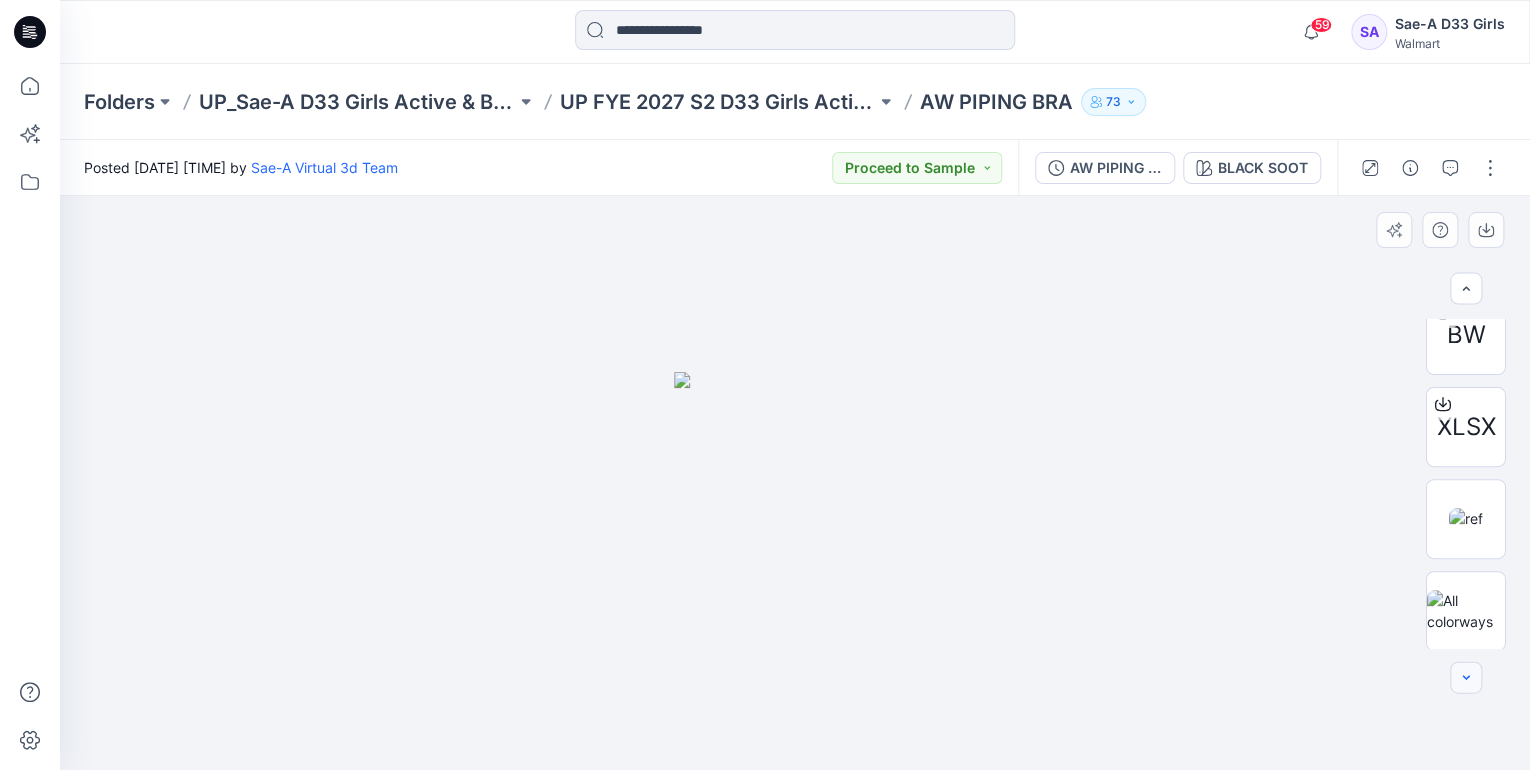 click at bounding box center [1466, 678] 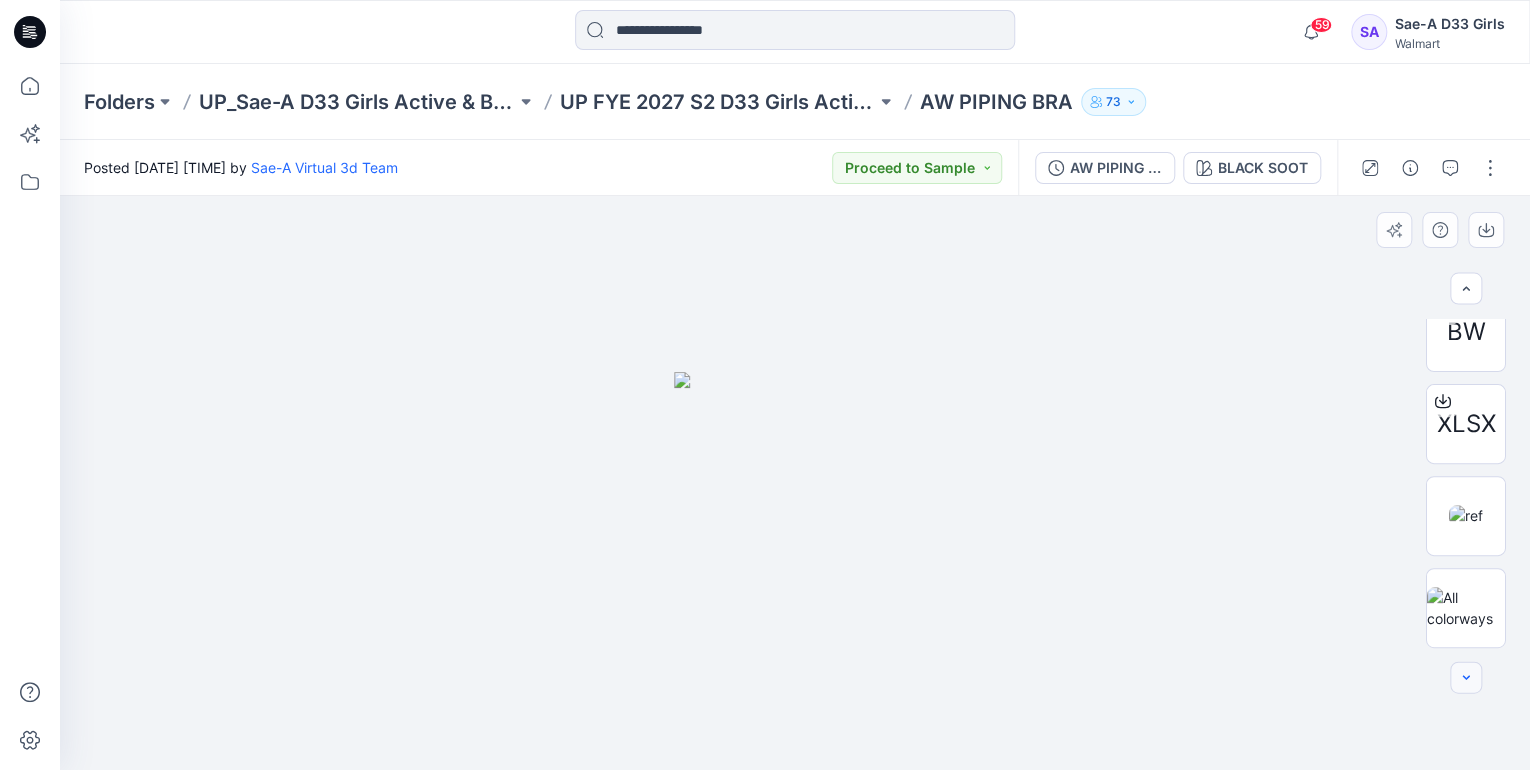 click at bounding box center (1466, 678) 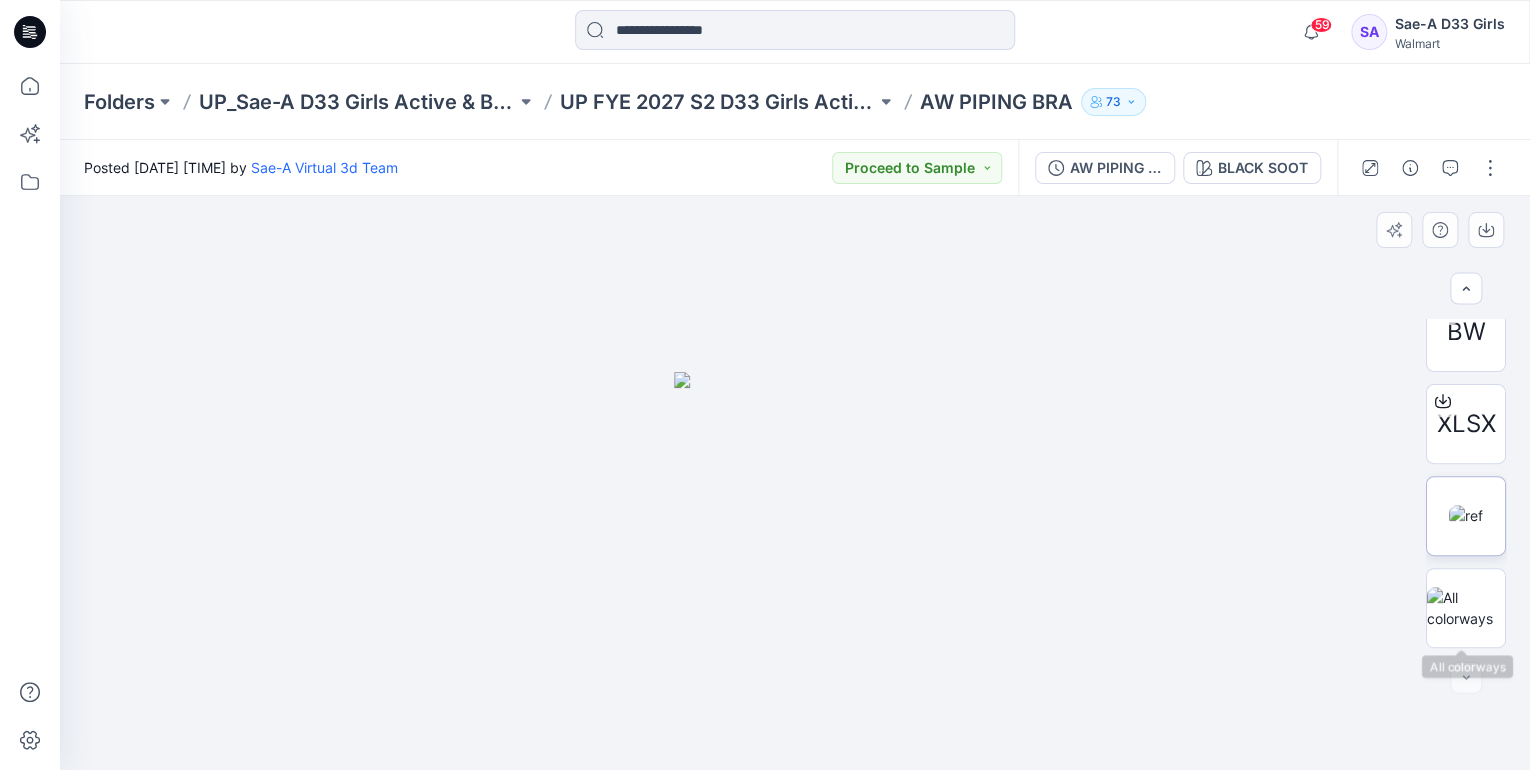 click at bounding box center (1466, 515) 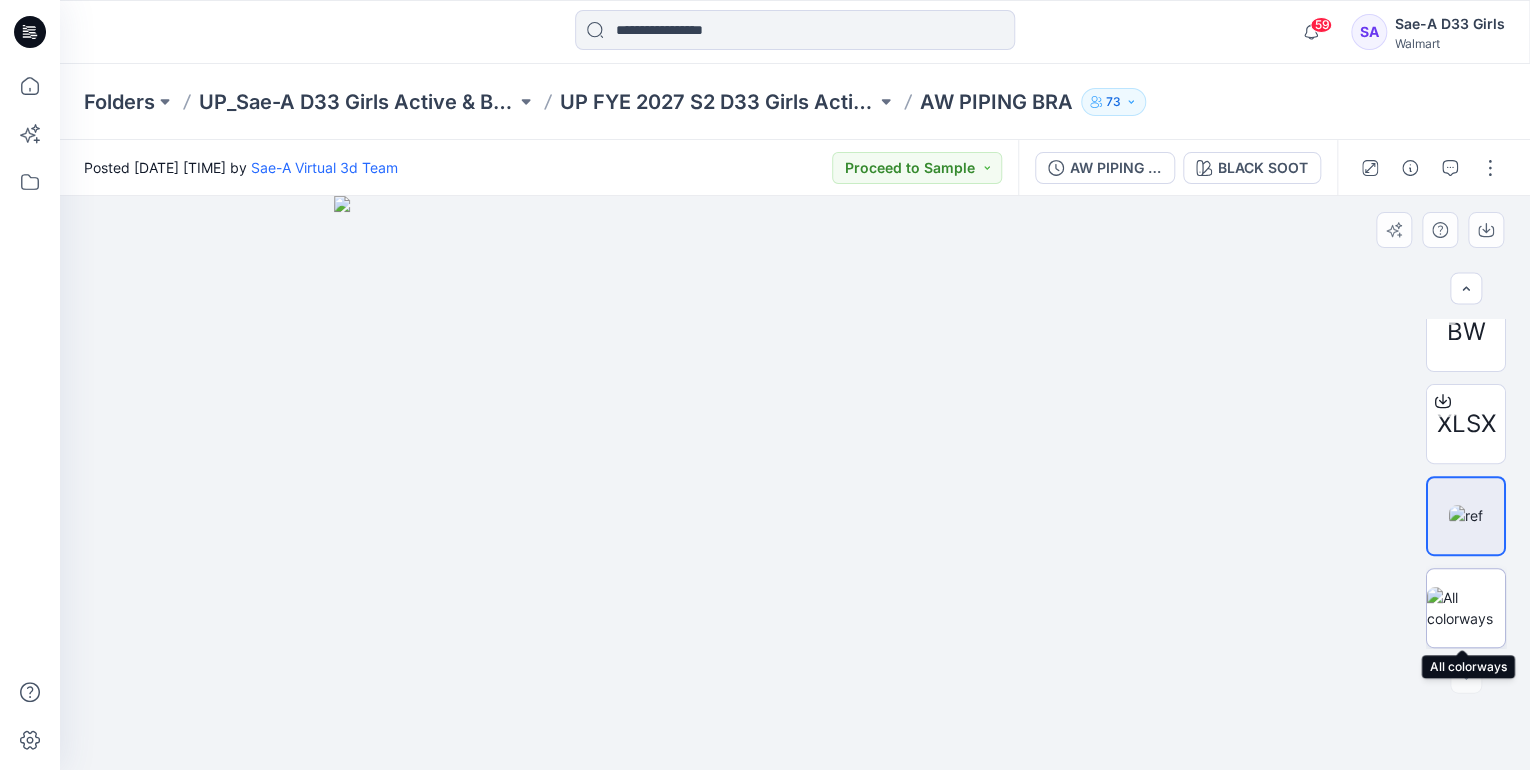 click at bounding box center [1466, 608] 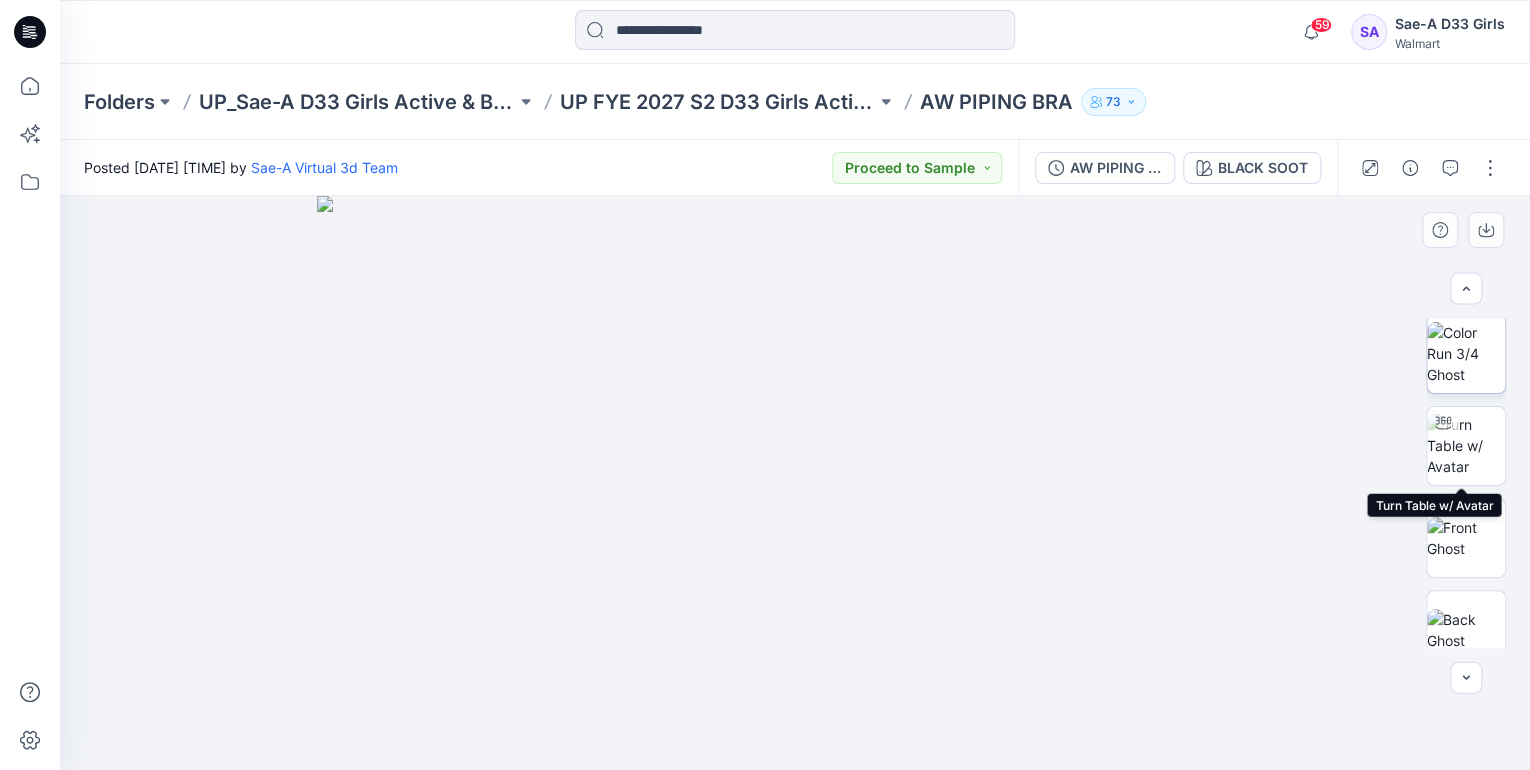 scroll, scrollTop: 0, scrollLeft: 0, axis: both 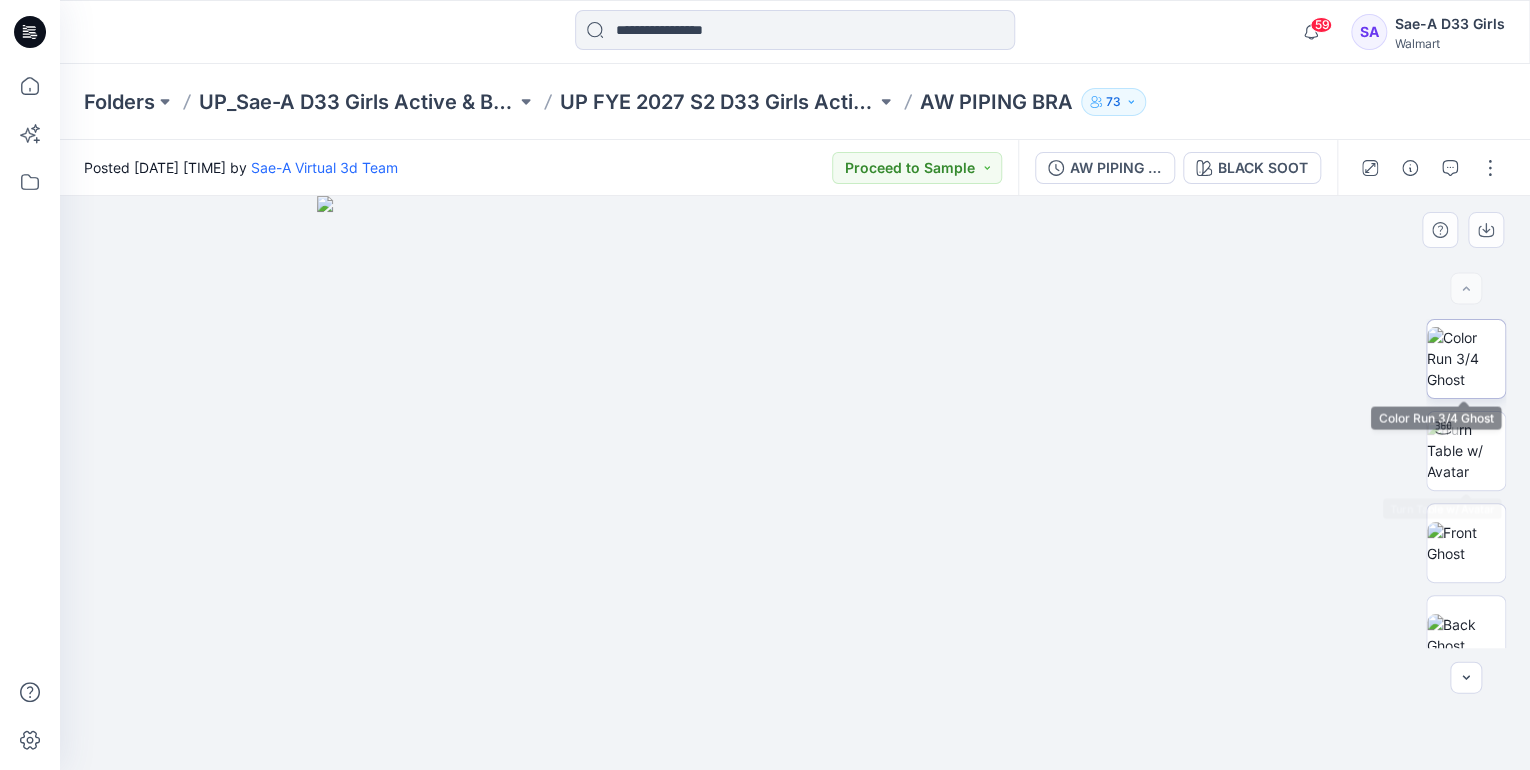 click at bounding box center [1466, 358] 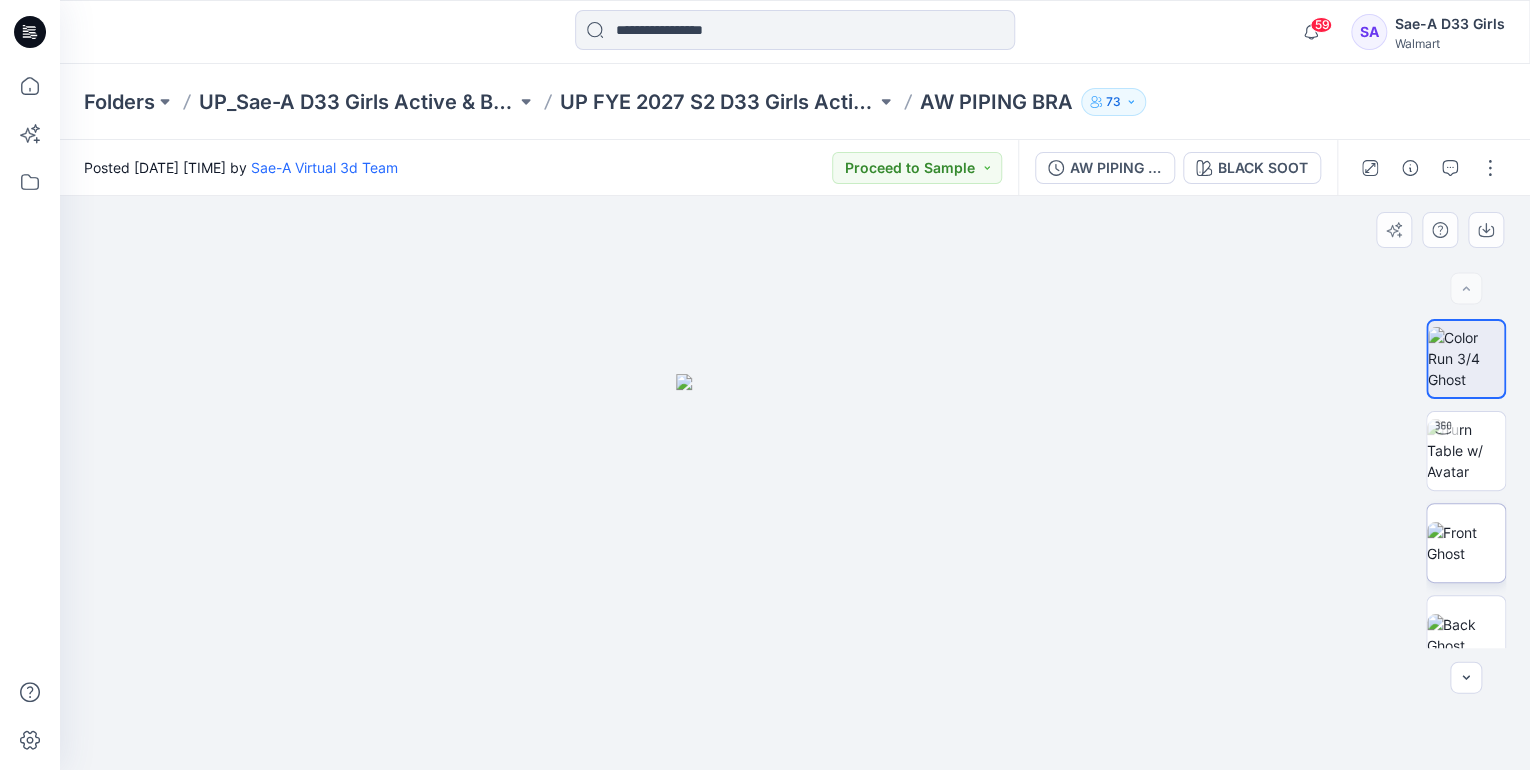 click at bounding box center [1466, 543] 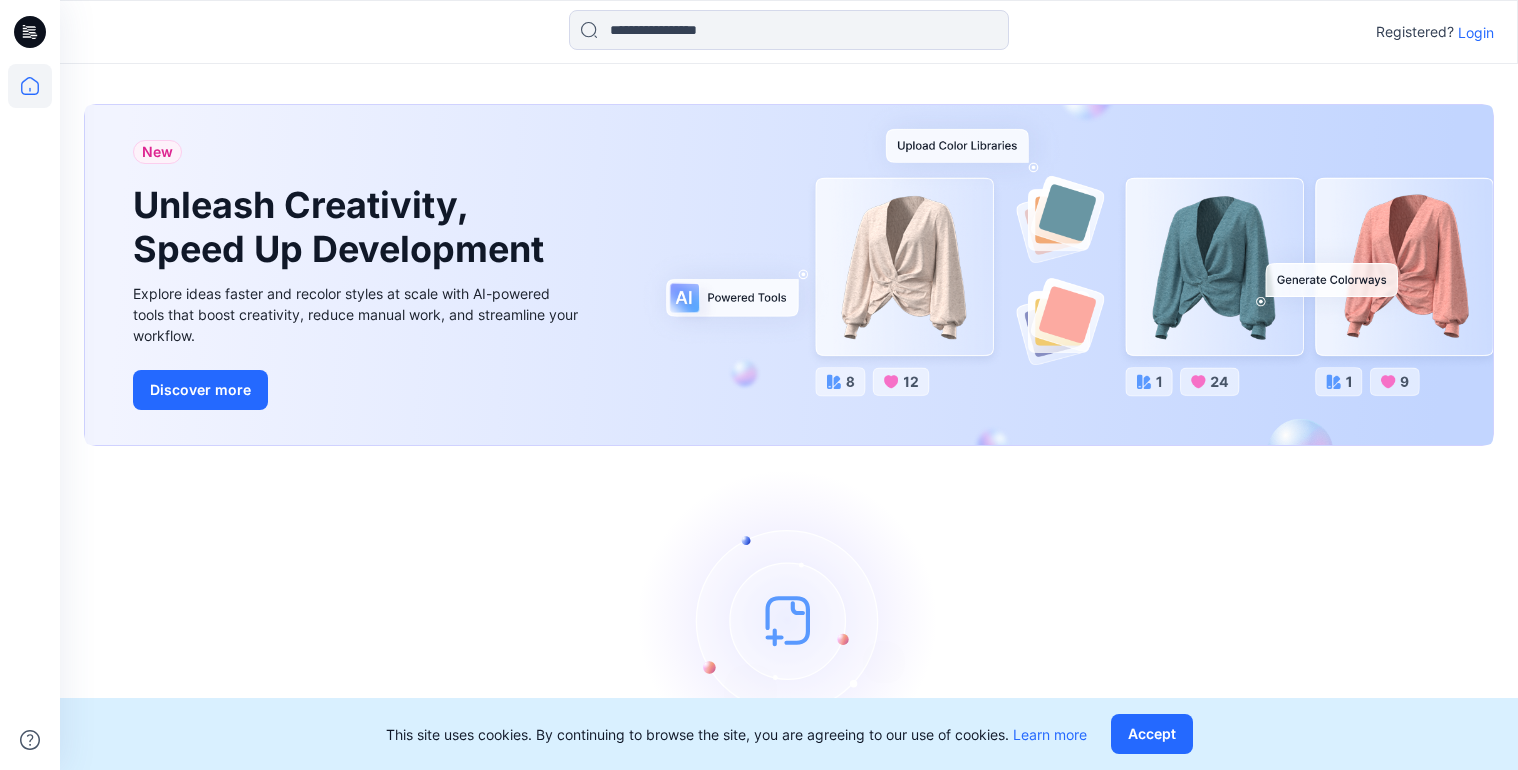 scroll, scrollTop: 0, scrollLeft: 0, axis: both 